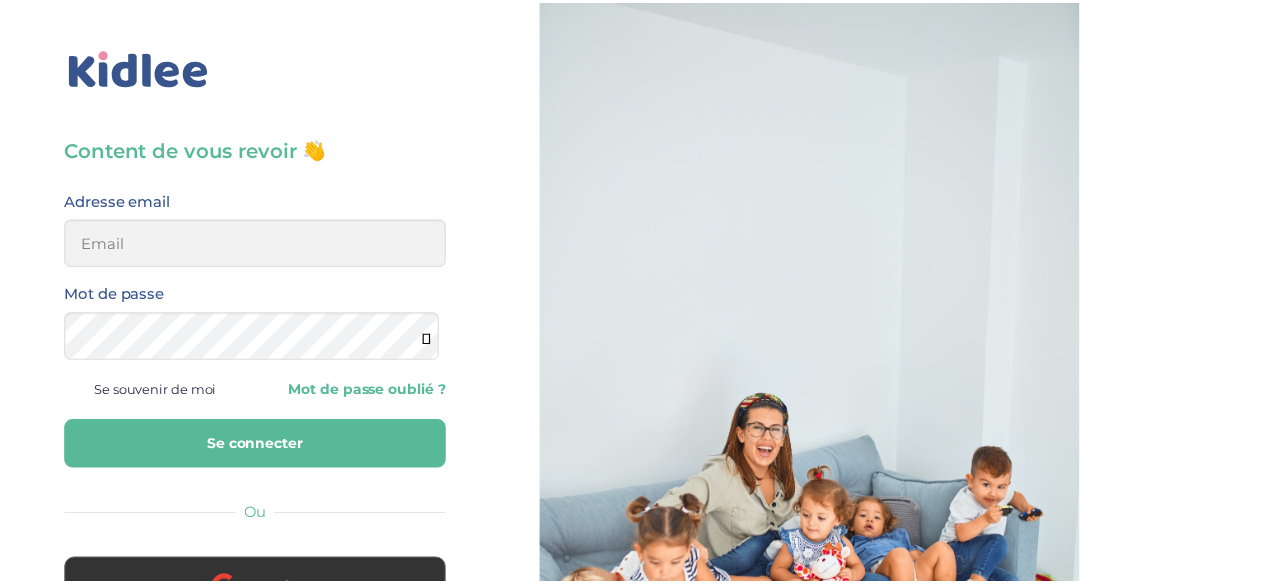 scroll, scrollTop: 0, scrollLeft: 0, axis: both 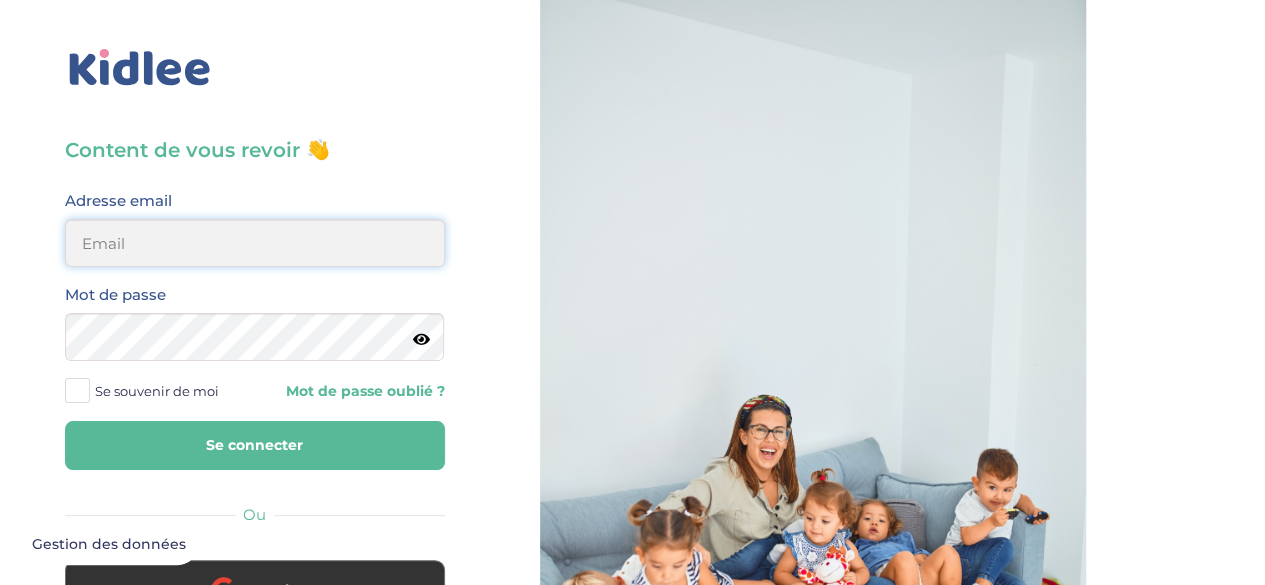click at bounding box center (255, 243) 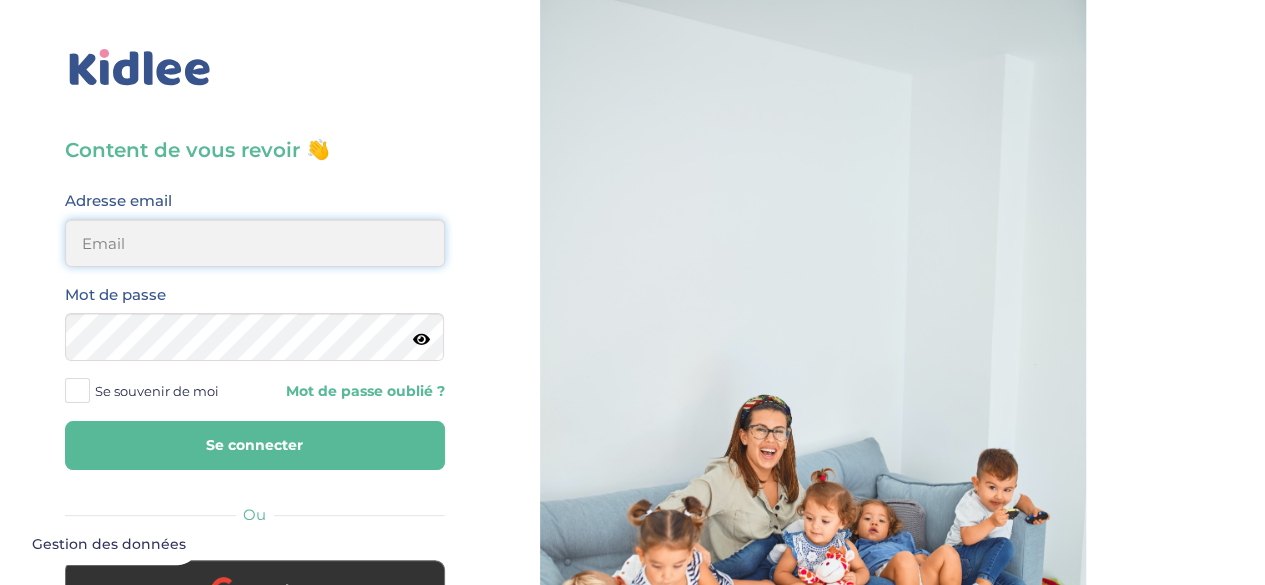type on "[EMAIL]" 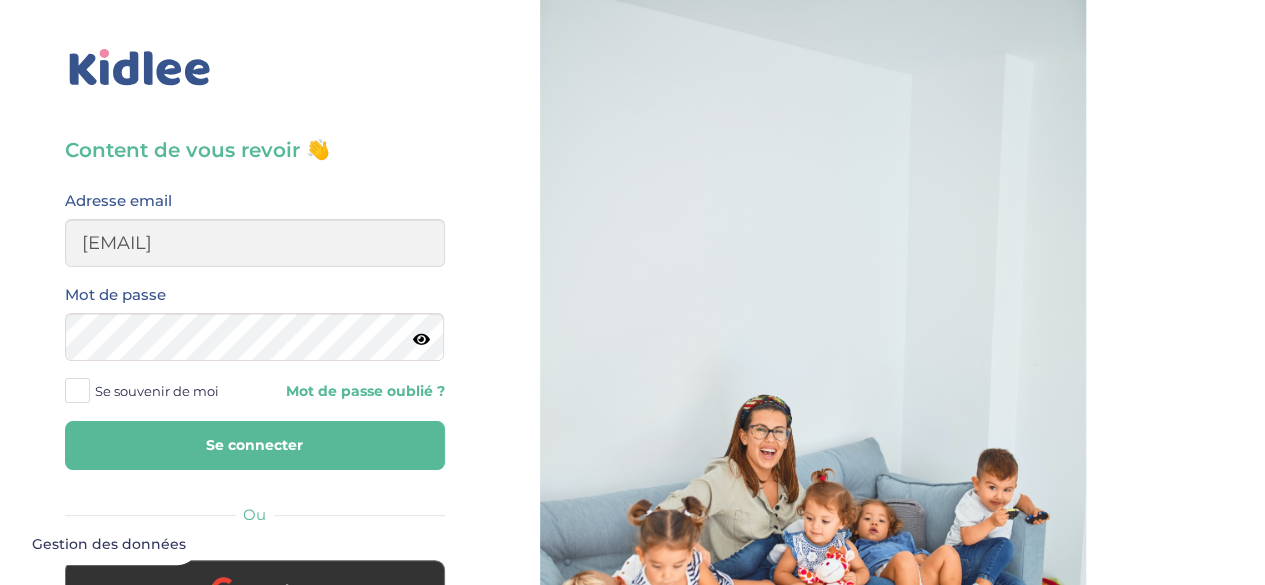 click at bounding box center [421, 339] 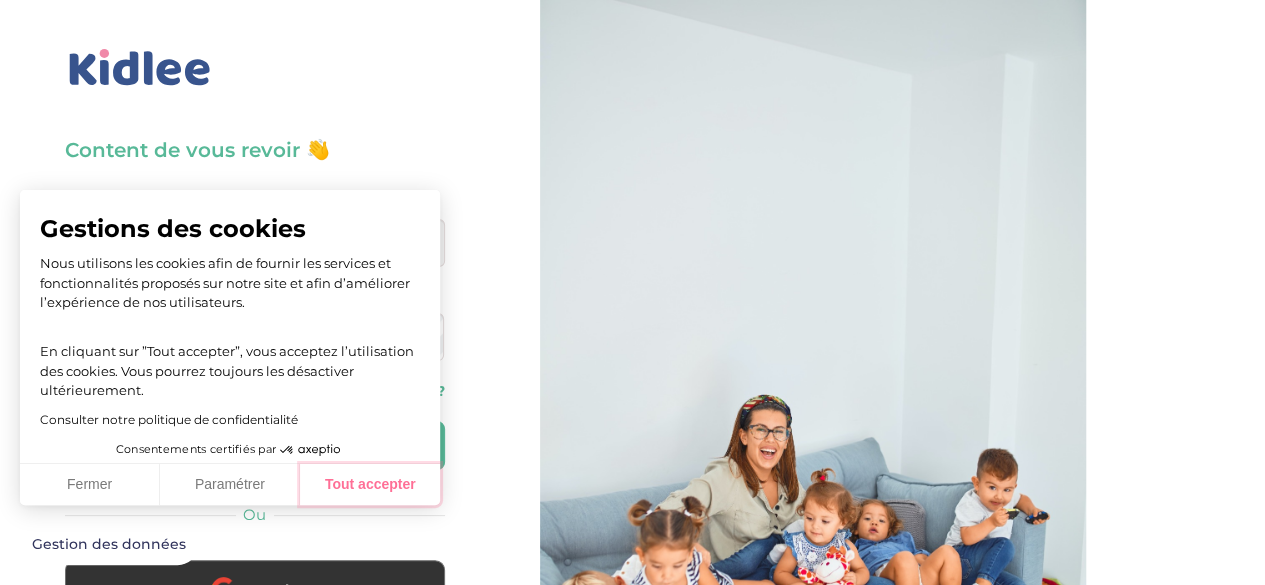 click on "Tout accepter" at bounding box center (370, 485) 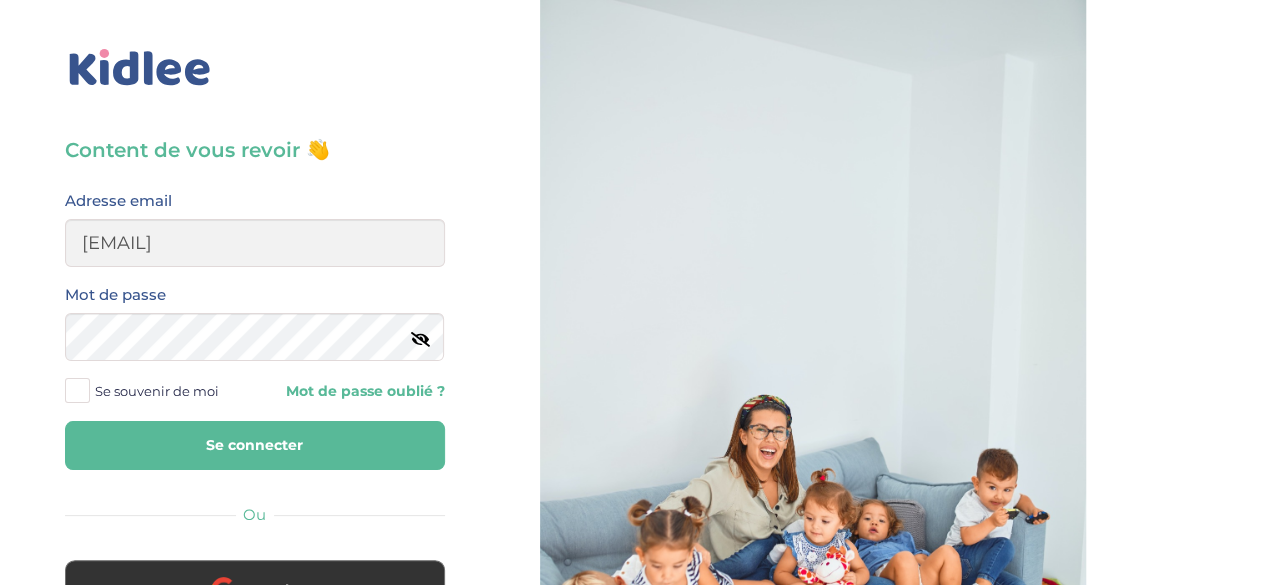 click at bounding box center [77, 390] 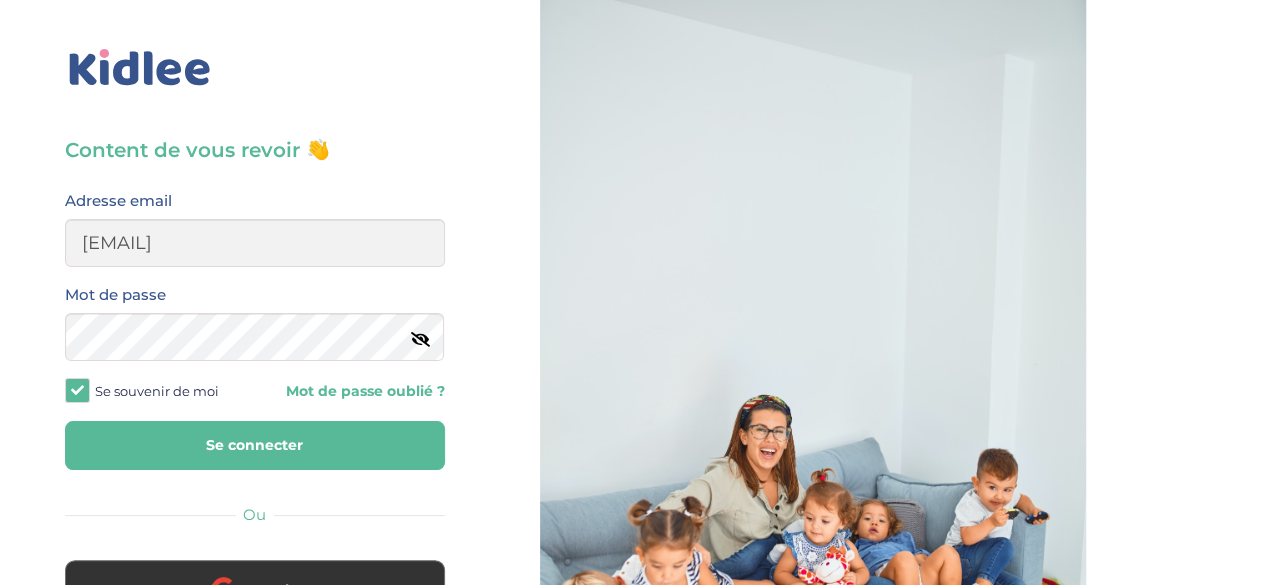 click on "Se connecter" at bounding box center [255, 445] 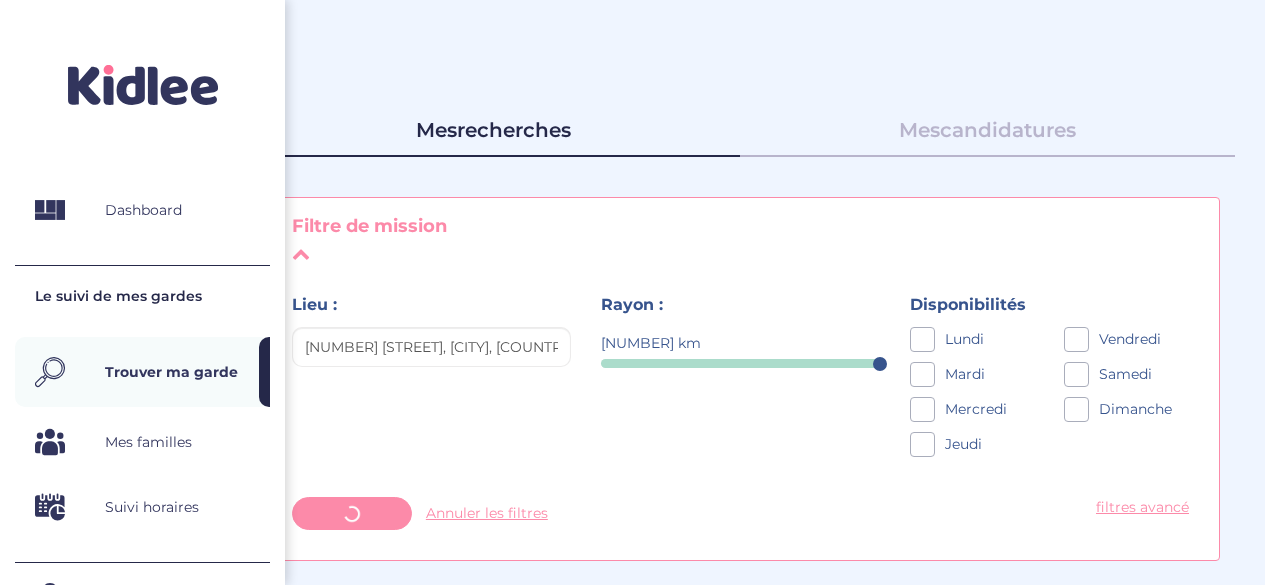 scroll, scrollTop: 0, scrollLeft: 0, axis: both 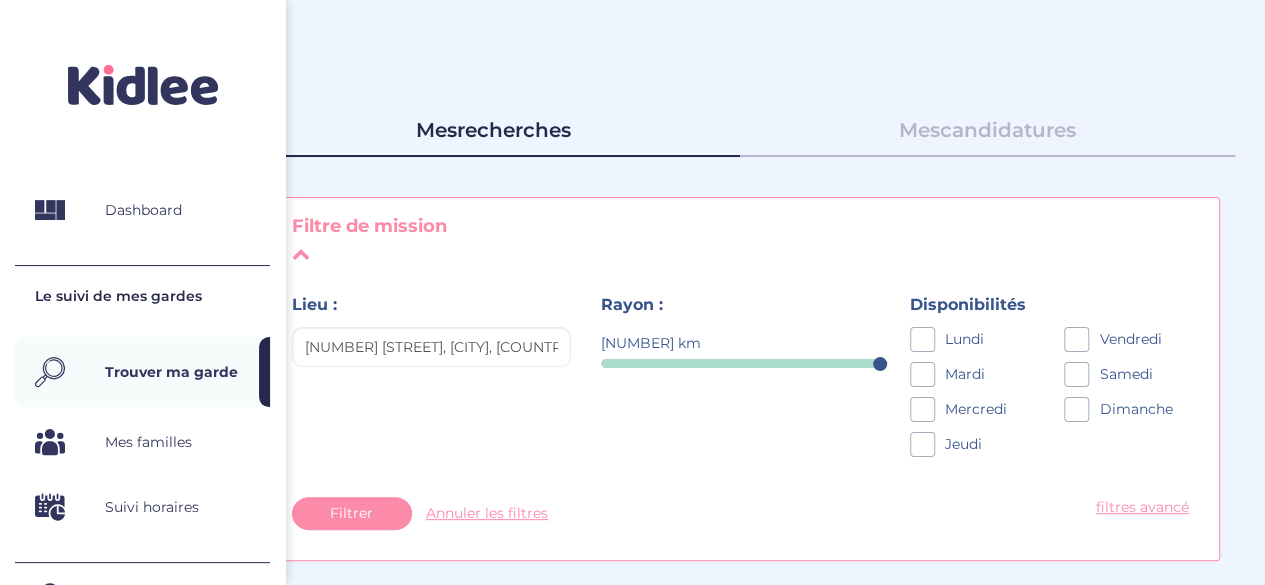 click on "Mon Profil" at bounding box center [141, 598] 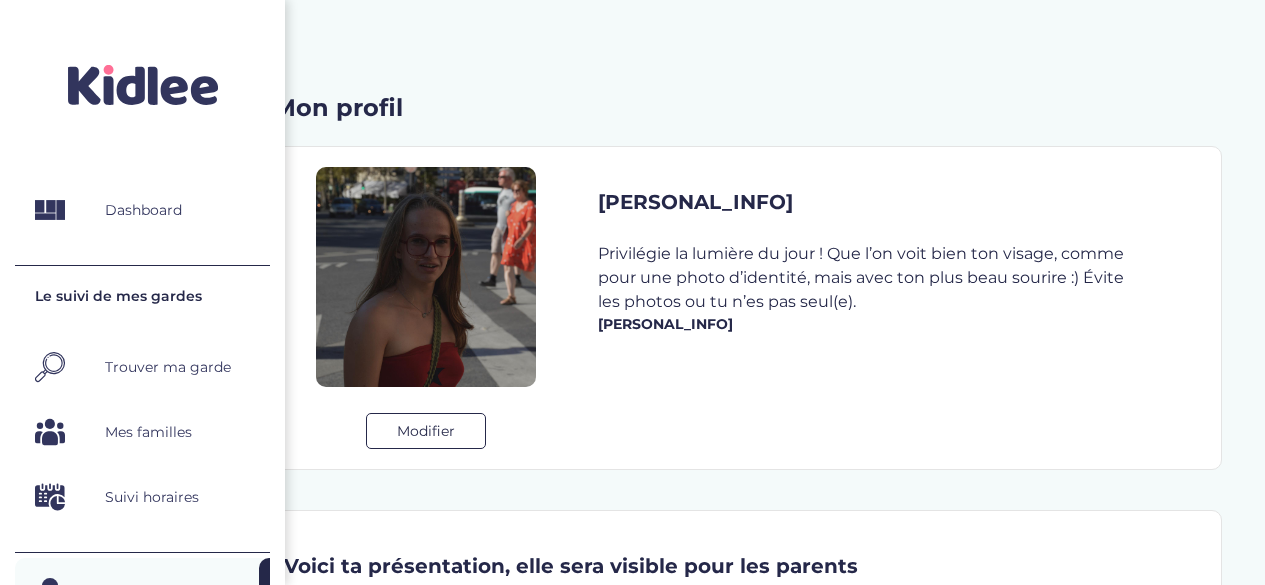 scroll, scrollTop: 0, scrollLeft: 0, axis: both 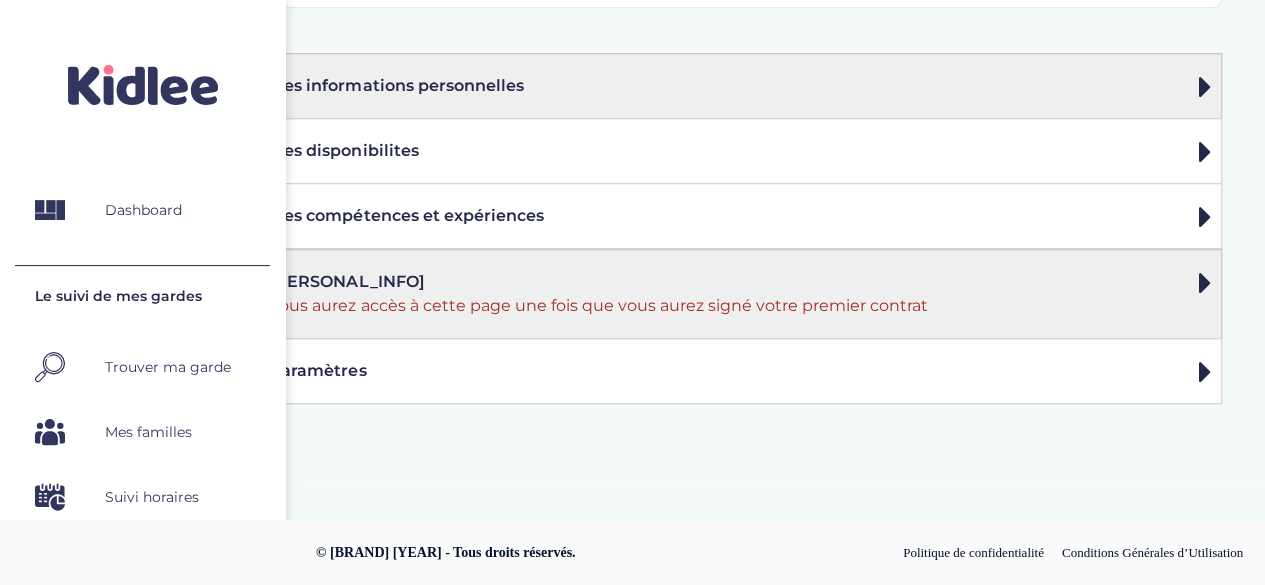 click on "Mes informations personnelles" at bounding box center (740, 85) 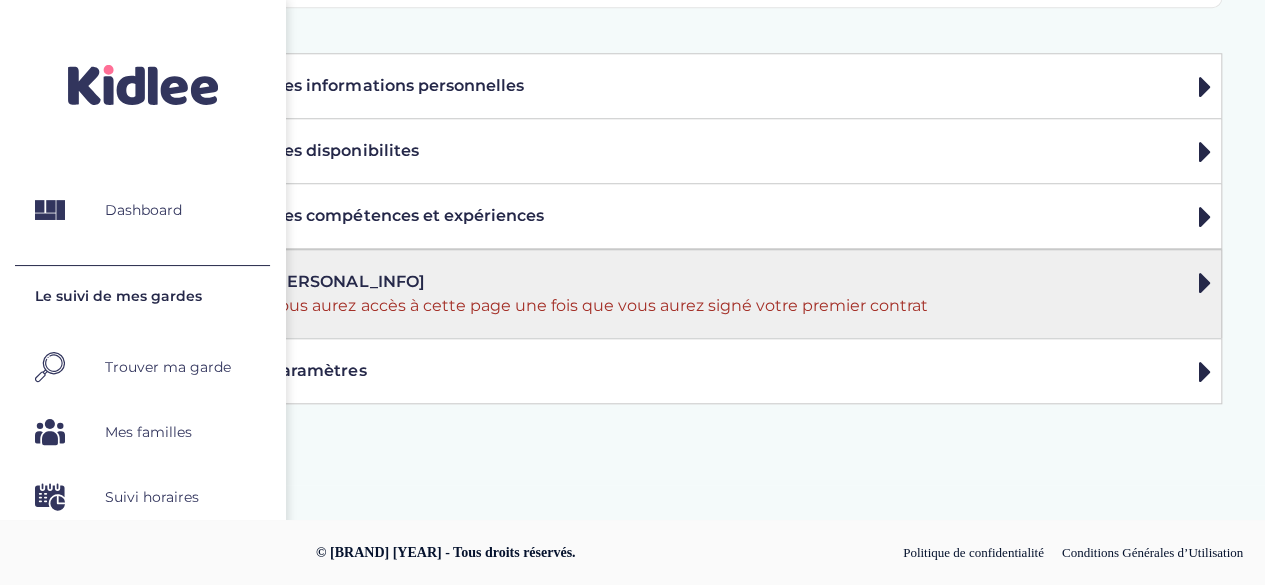 click on "Mon profil
Modifier
Enregistrer
Ta photo plaira aux parents si elle est de bonne qualité
Privilégie la lumière du jour ! Que l’on voit bien ton visage,
comme pour une photo d’identité, mais avec ton plus beau sourire :)
Évite les photos ou tu n’es pas seul(e).
Une belle photo augmente de 70% tes chances de décrocher un job de babysitting :)
Voici ta présentation, elle sera visible pour les parents
Annuler
Mes informations personnelles" at bounding box center [740, -93] 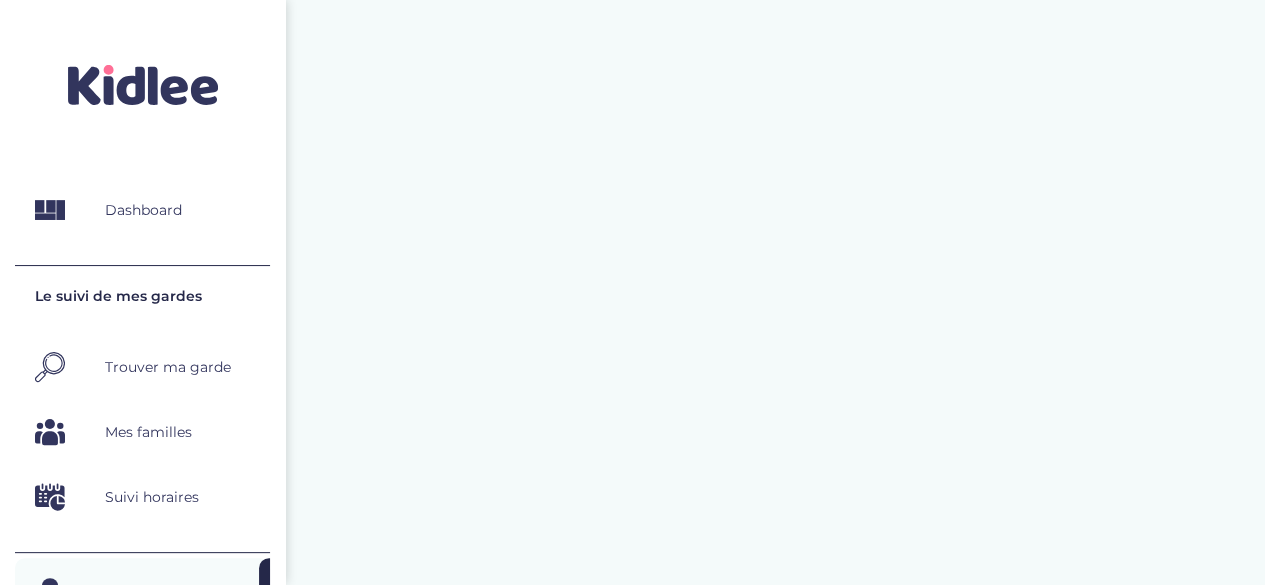 scroll, scrollTop: 0, scrollLeft: 0, axis: both 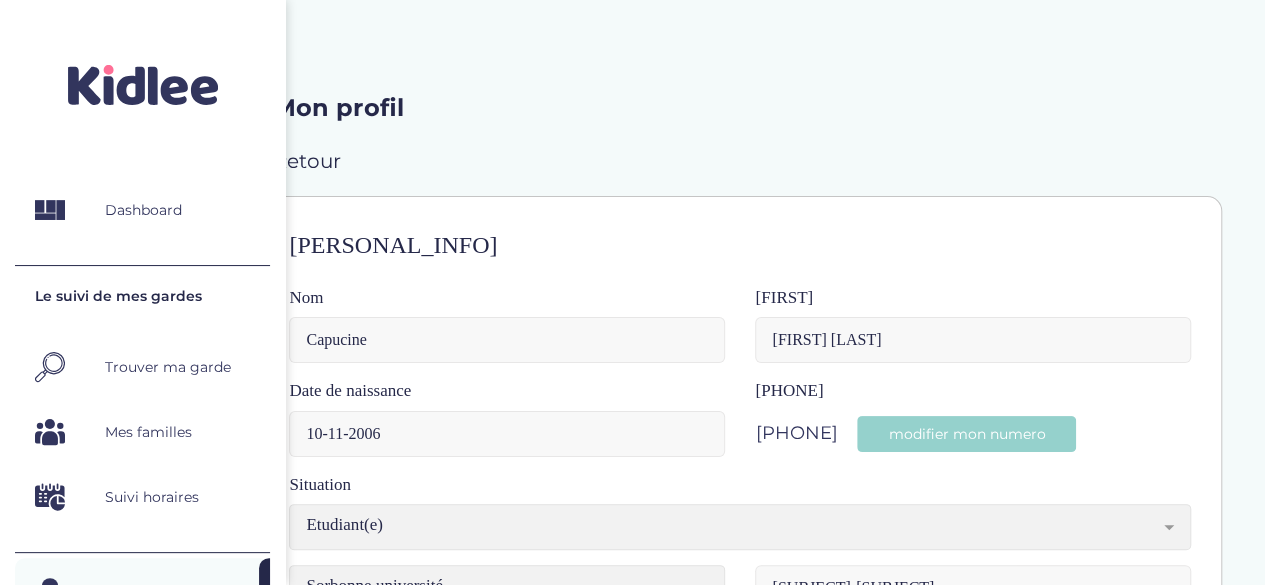click on "Mon profil
Modifier
Enregistrer
Ta photo plaira aux parents si elle est de bonne qualité
Privilégie la lumière du jour ! Que l’on voit bien ton visage,
comme pour une photo d’identité, mais avec ton plus beau sourire :)
Évite les photos ou tu n’es pas seul(e).
Une belle photo augmente de 70% tes chances de décrocher un job de babysitting :)
Voici ta présentation, elle sera visible pour les parents
Annuler
Mes informations personnelles" at bounding box center [740, 990] 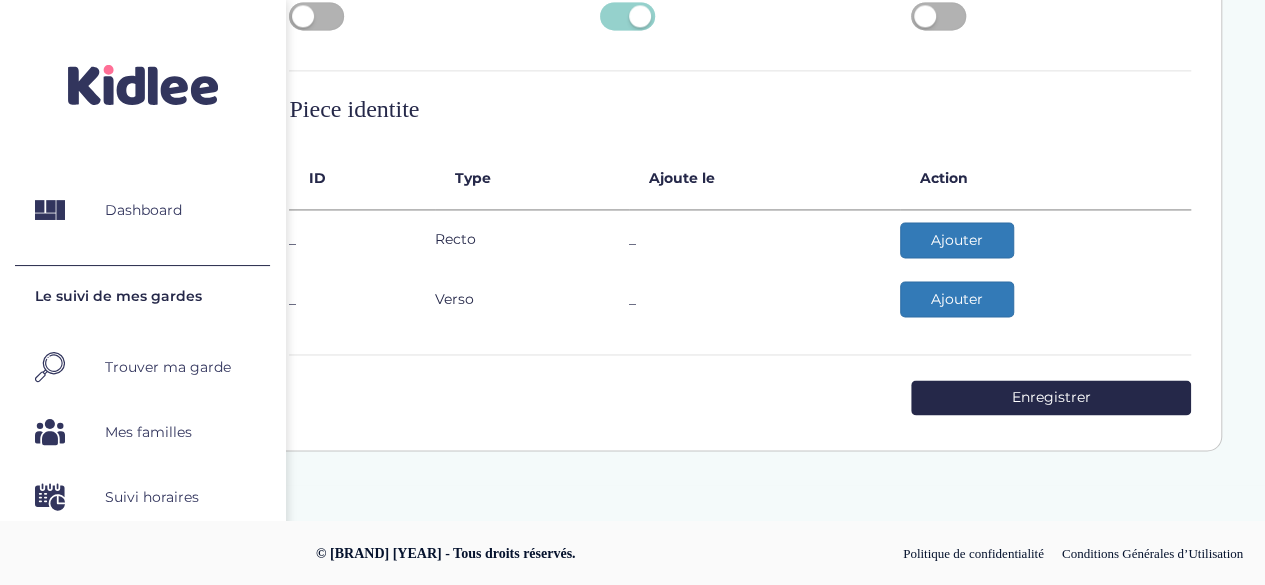 scroll, scrollTop: 1577, scrollLeft: 0, axis: vertical 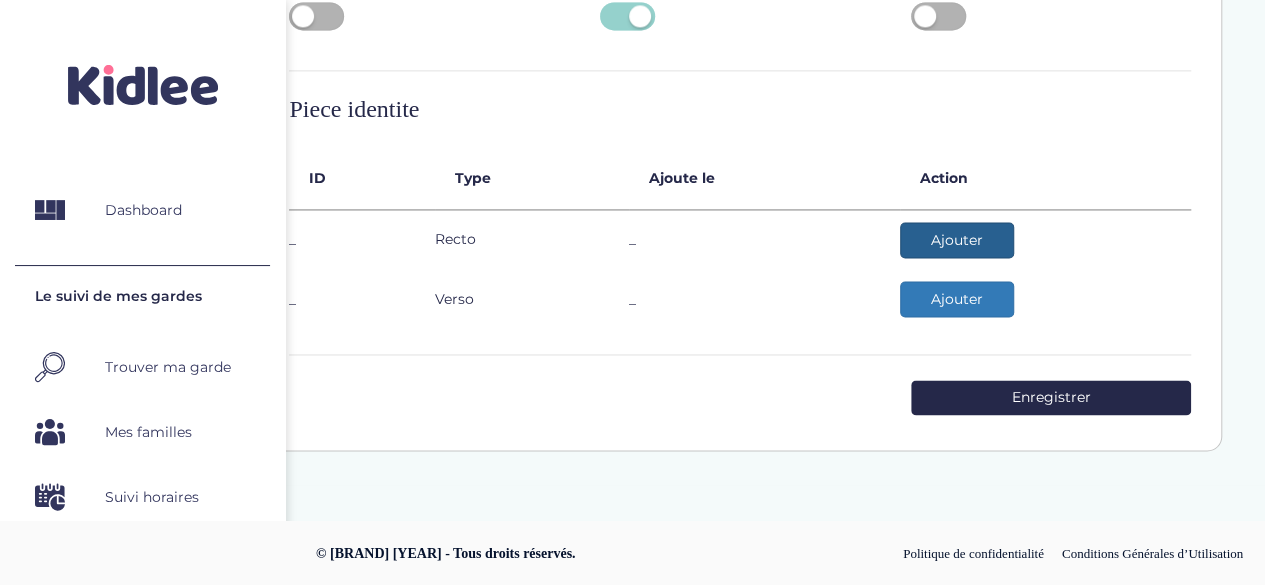 click on "Ajouter" at bounding box center [957, 240] 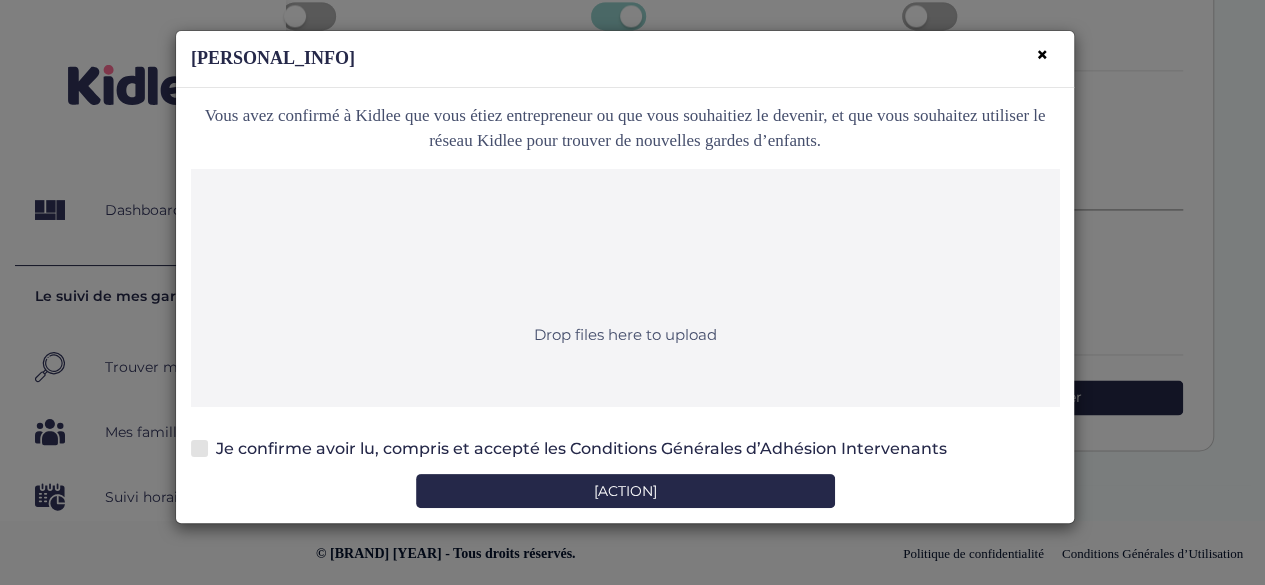 scroll, scrollTop: 1519, scrollLeft: 0, axis: vertical 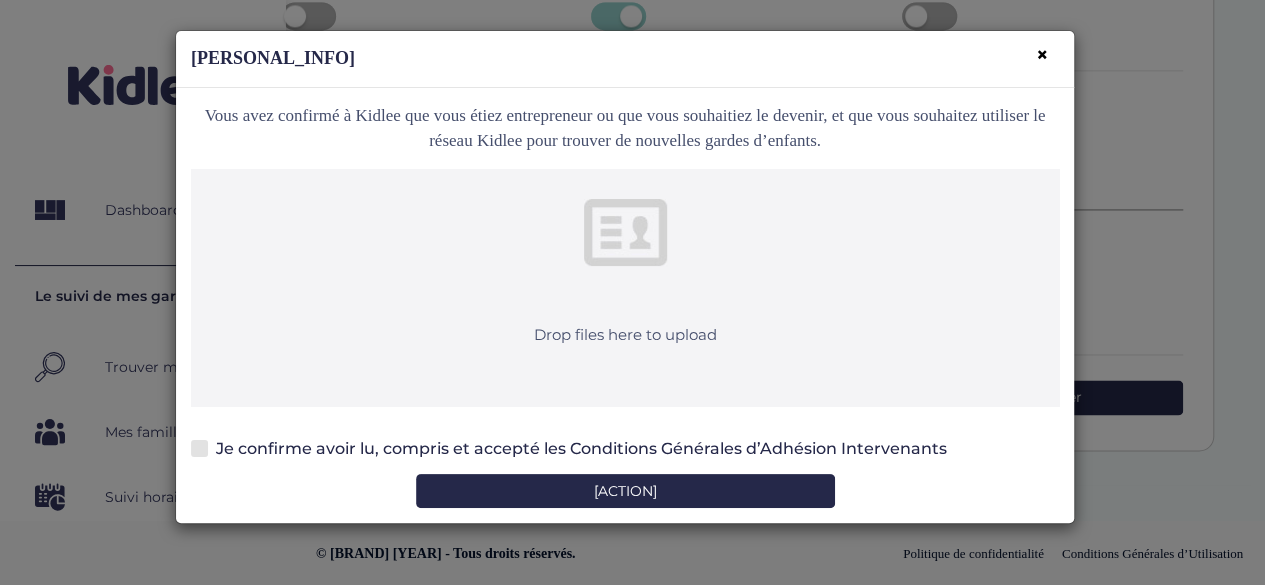 click on "Drop files here to upload" at bounding box center [625, 288] 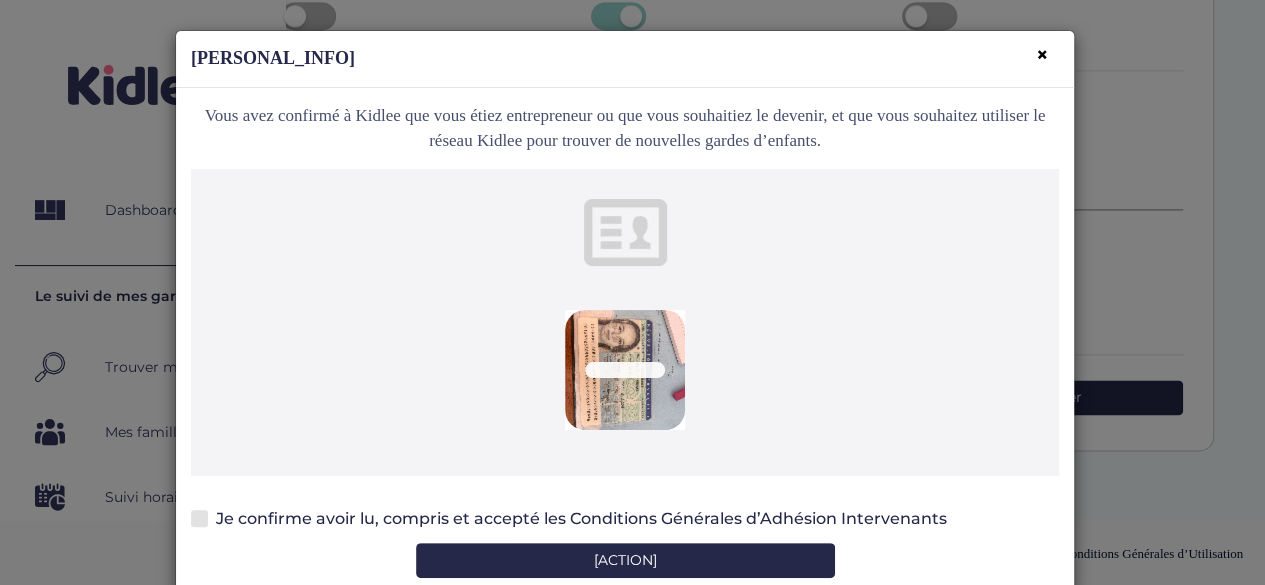 click at bounding box center (199, 518) 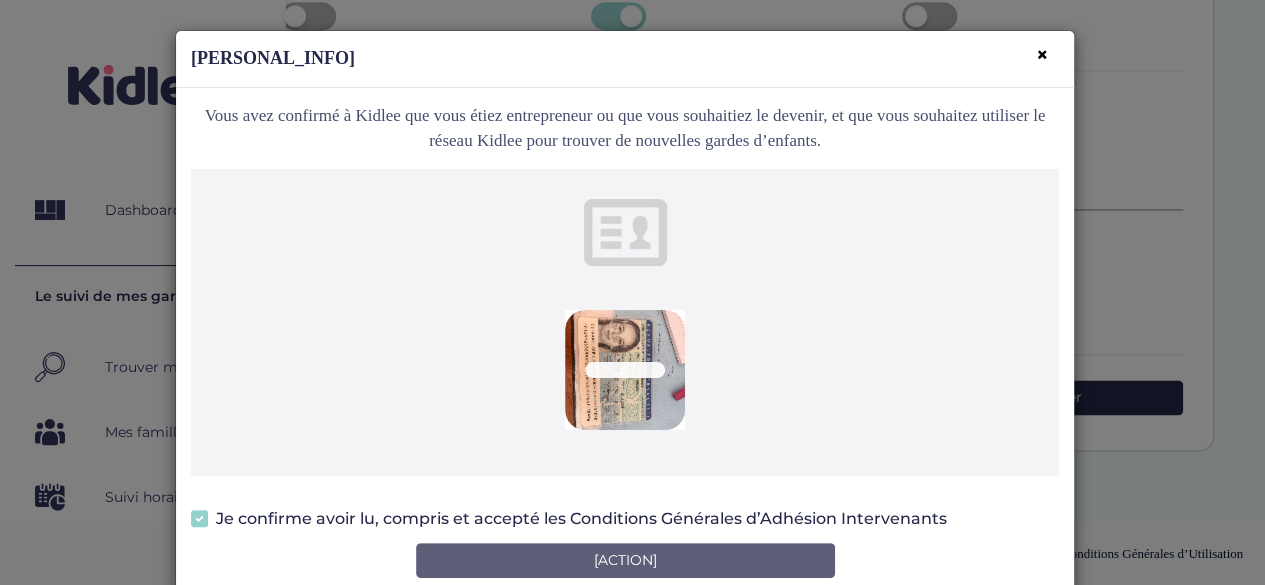 click on "Valider" at bounding box center [625, 560] 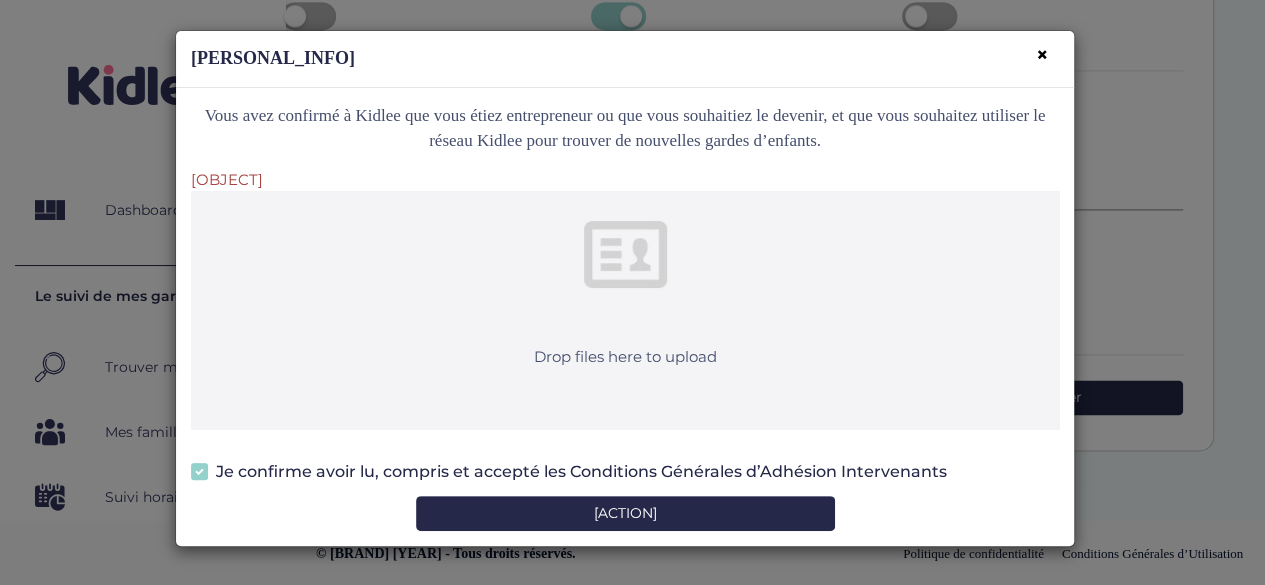 click on "×" at bounding box center (1042, 54) 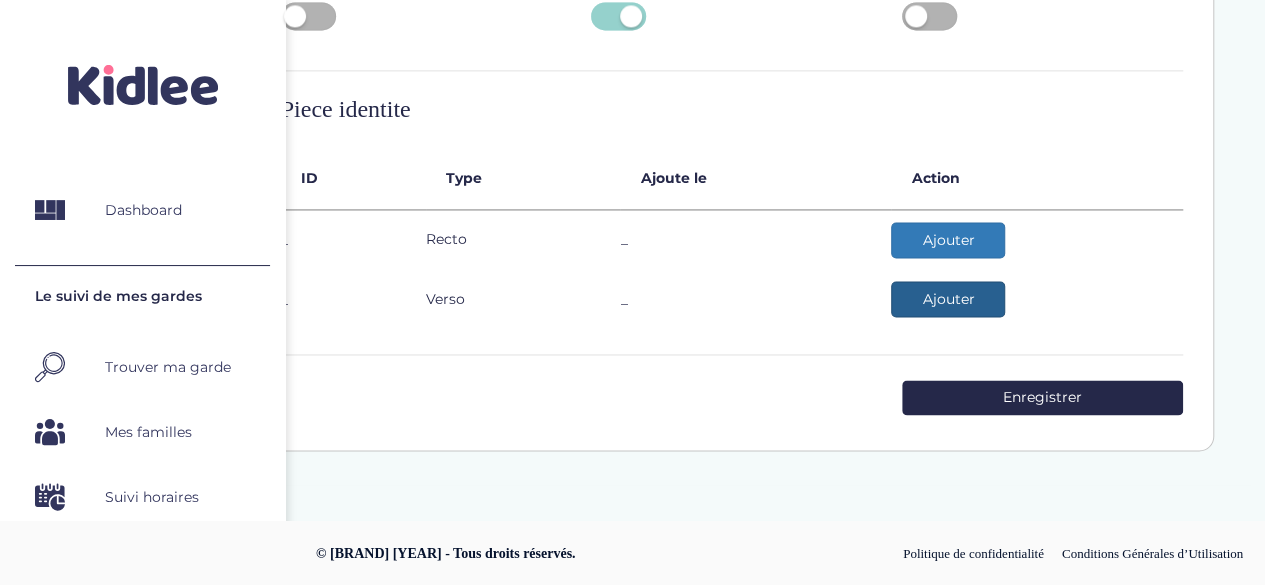click on "Ajouter" at bounding box center [948, 240] 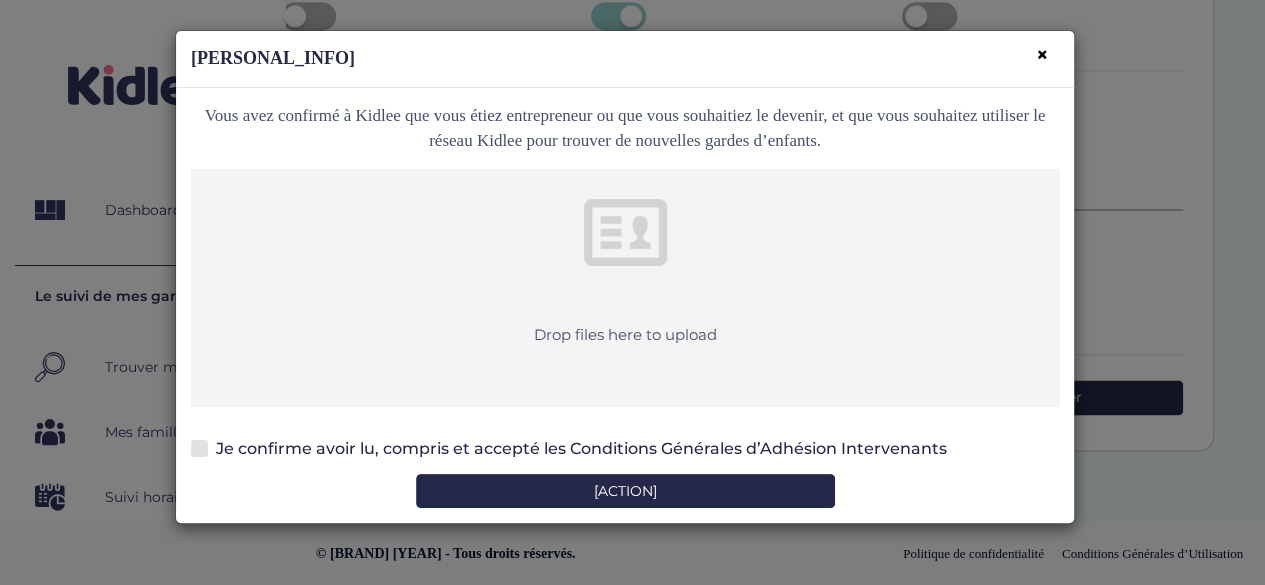 click on "Drop files here to upload" at bounding box center (625, 288) 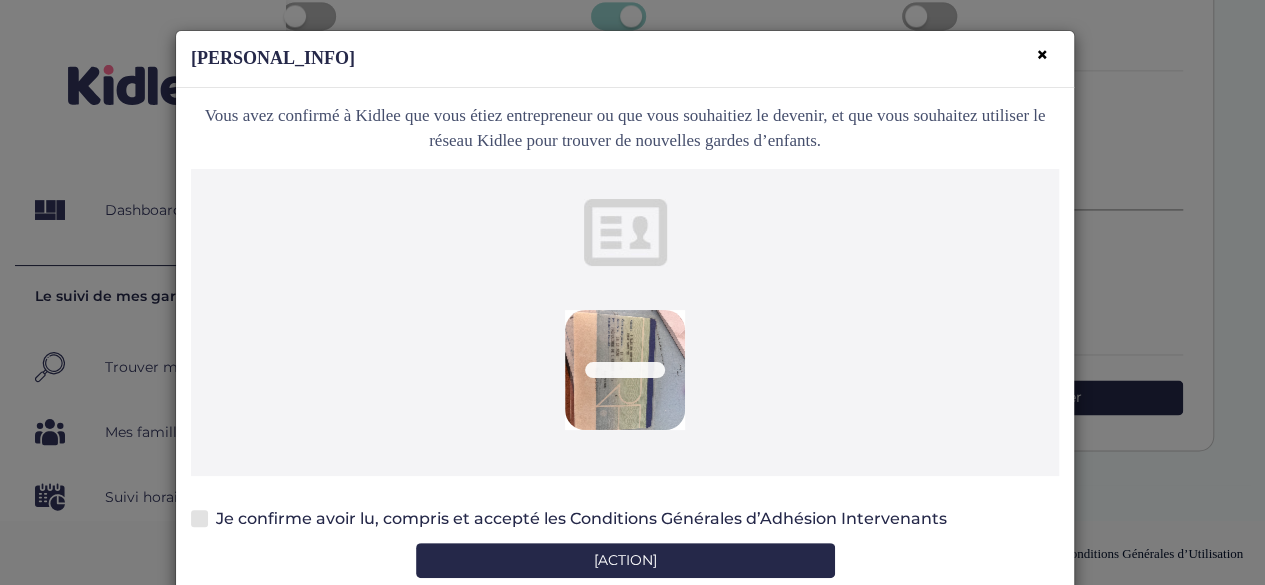 click at bounding box center [199, 518] 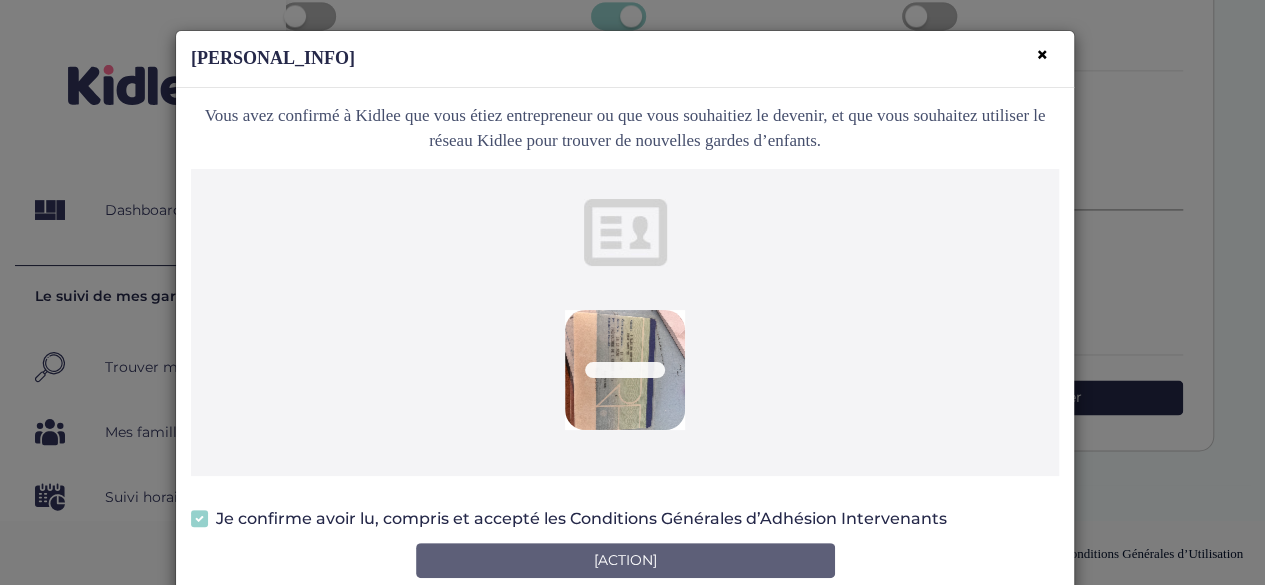 click on "Valider" at bounding box center (625, 560) 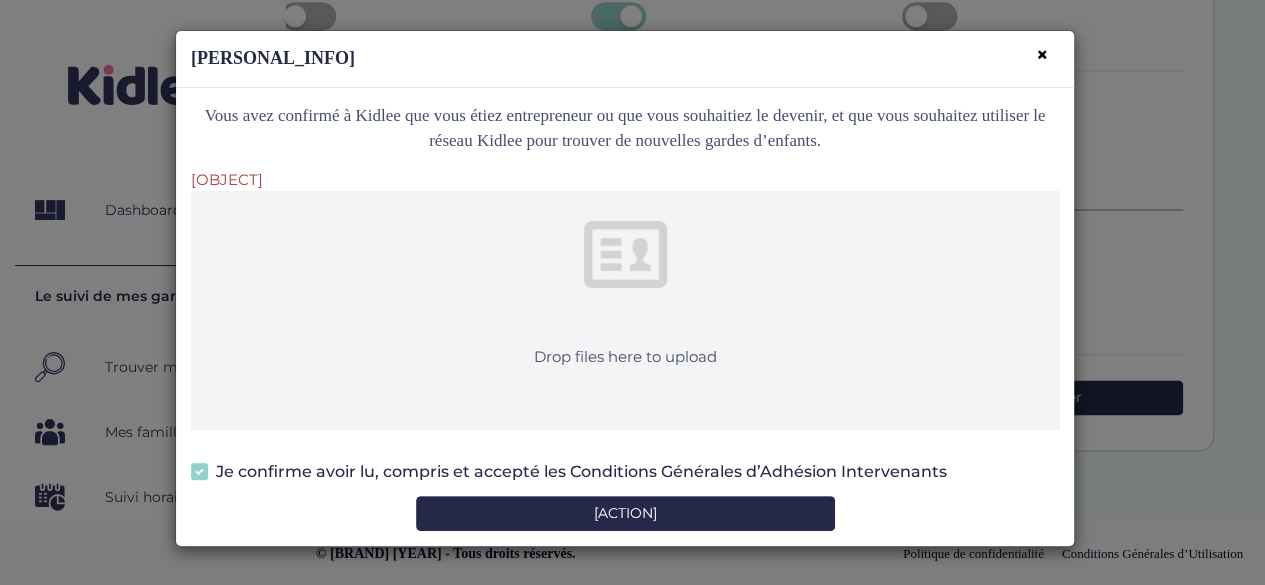 click on "×" at bounding box center (1042, 54) 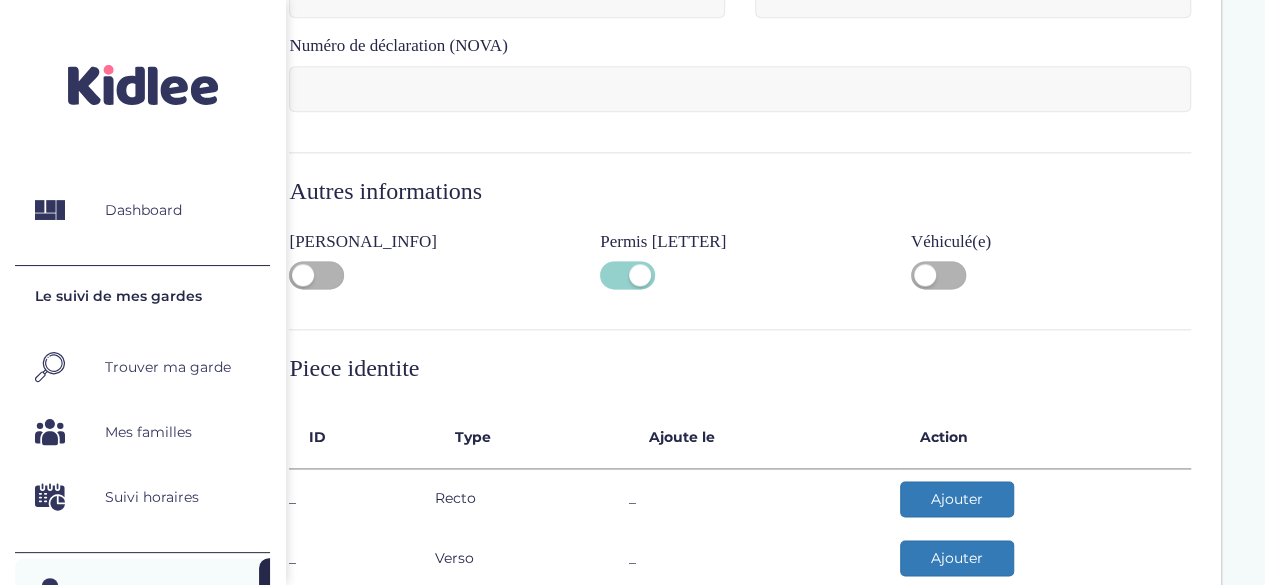 scroll, scrollTop: 1176, scrollLeft: 0, axis: vertical 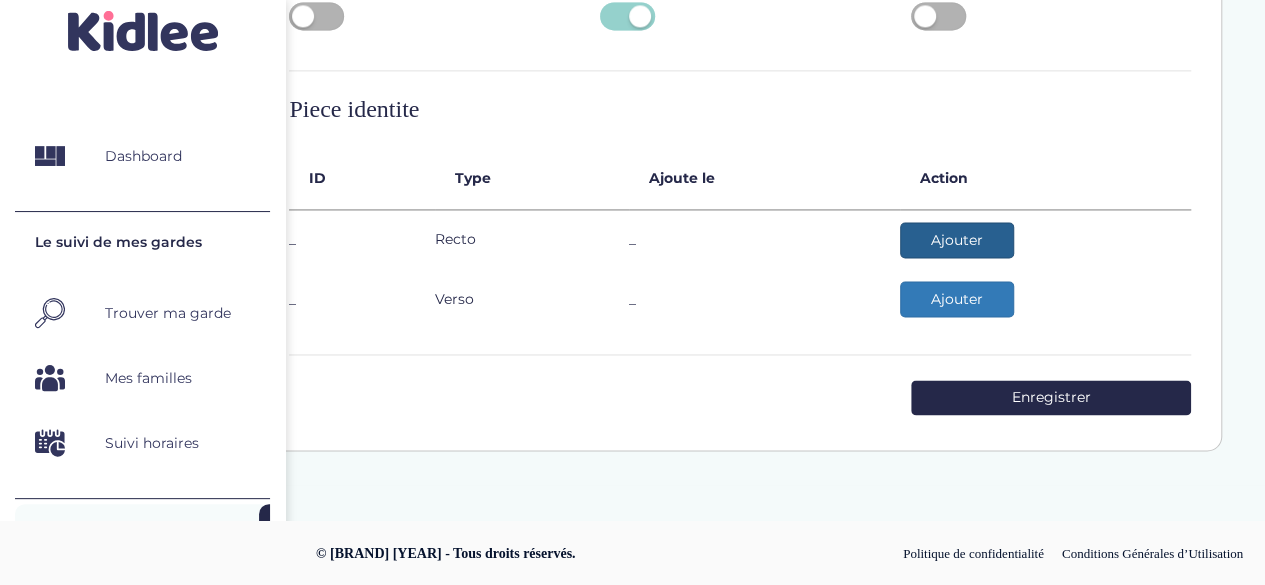 click on "Ajouter" at bounding box center (957, 240) 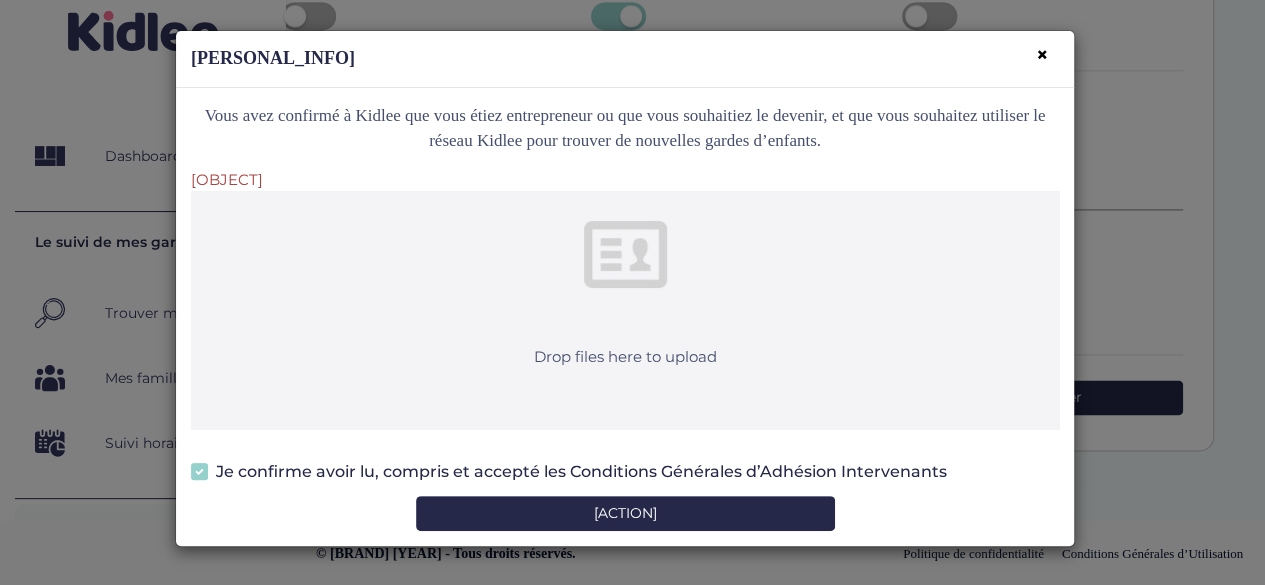click on "Drop files here to upload" at bounding box center [625, 310] 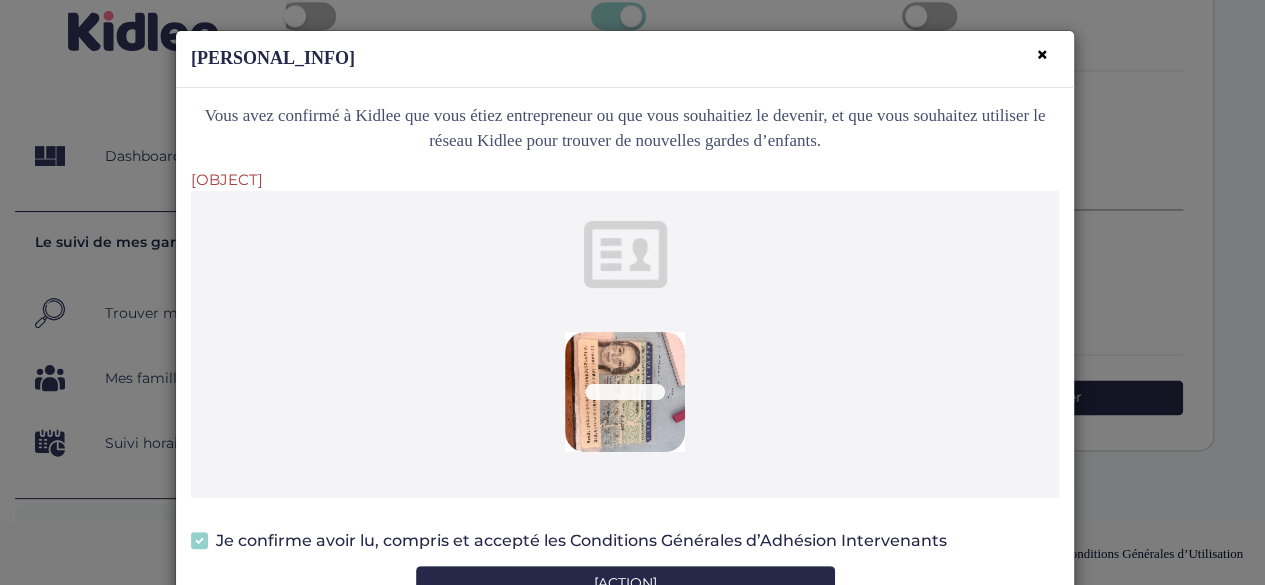 scroll, scrollTop: 53, scrollLeft: 0, axis: vertical 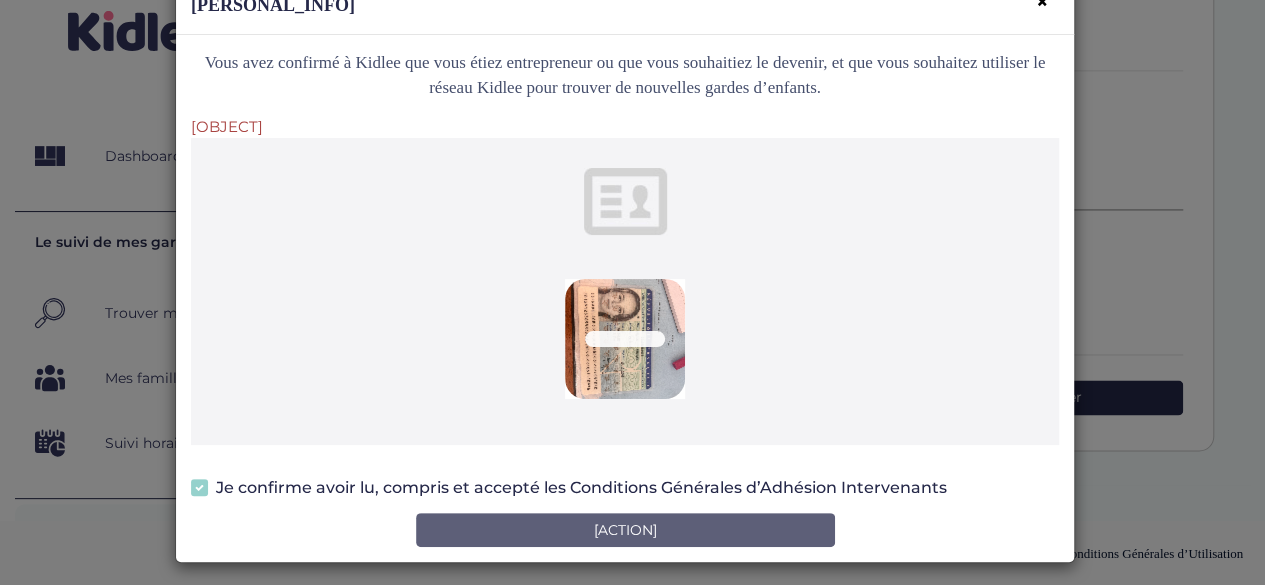 click on "Valider" at bounding box center [625, 530] 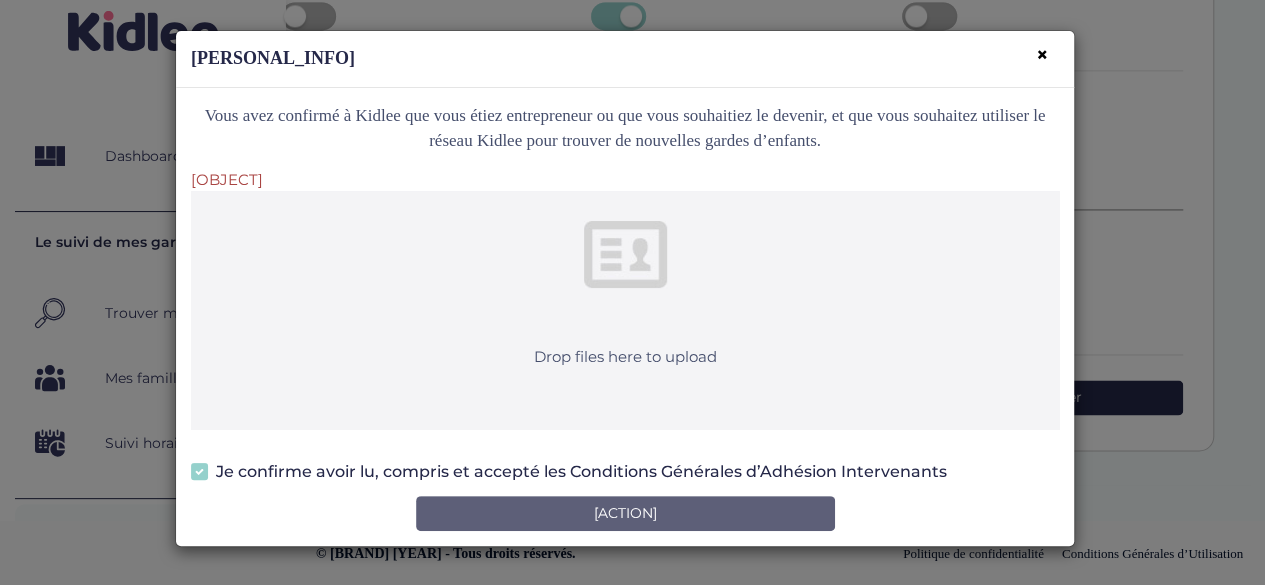 scroll, scrollTop: 0, scrollLeft: 0, axis: both 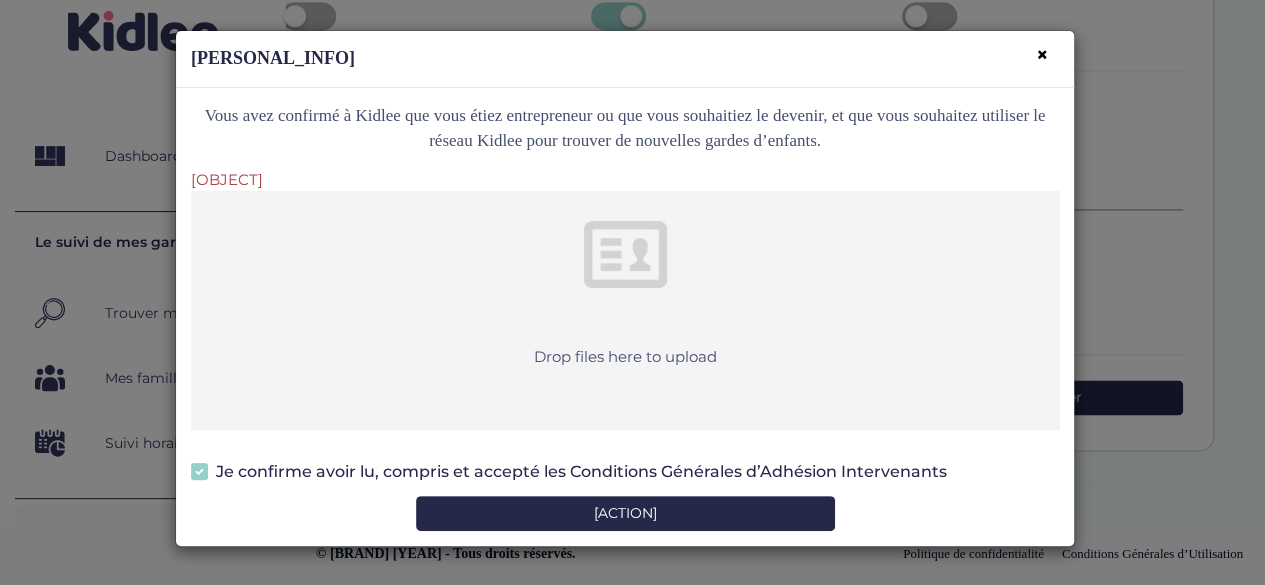 click on "Veuillez télécharger votre pièce d’identité ou votre titre de séjour" at bounding box center (625, 59) 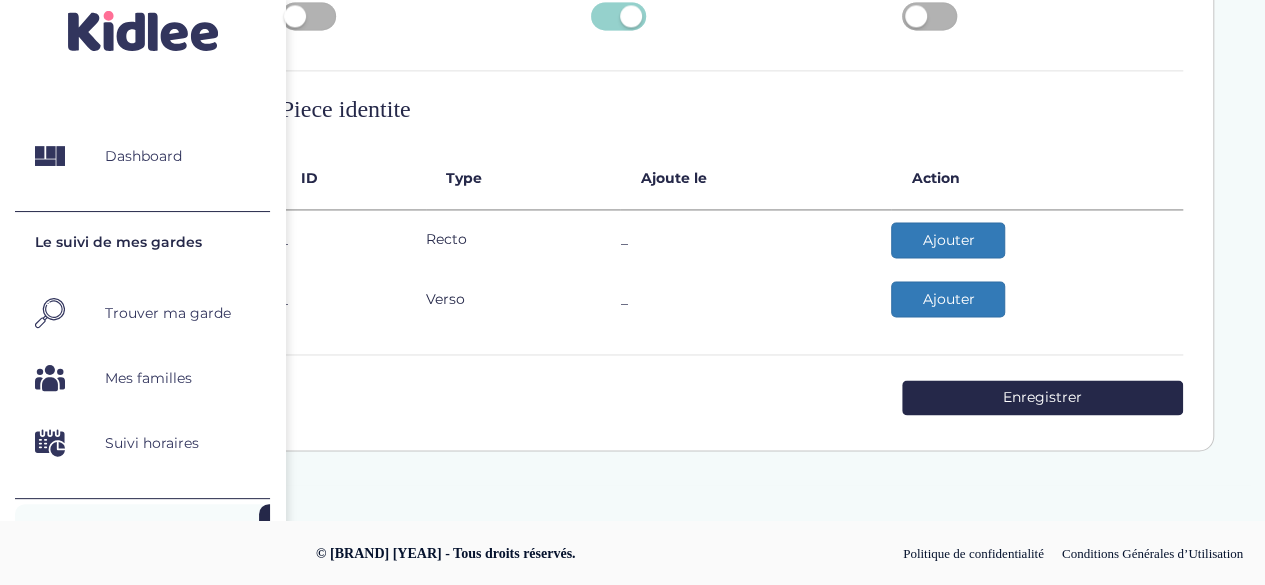 click on "Enregistrer" at bounding box center (1042, 397) 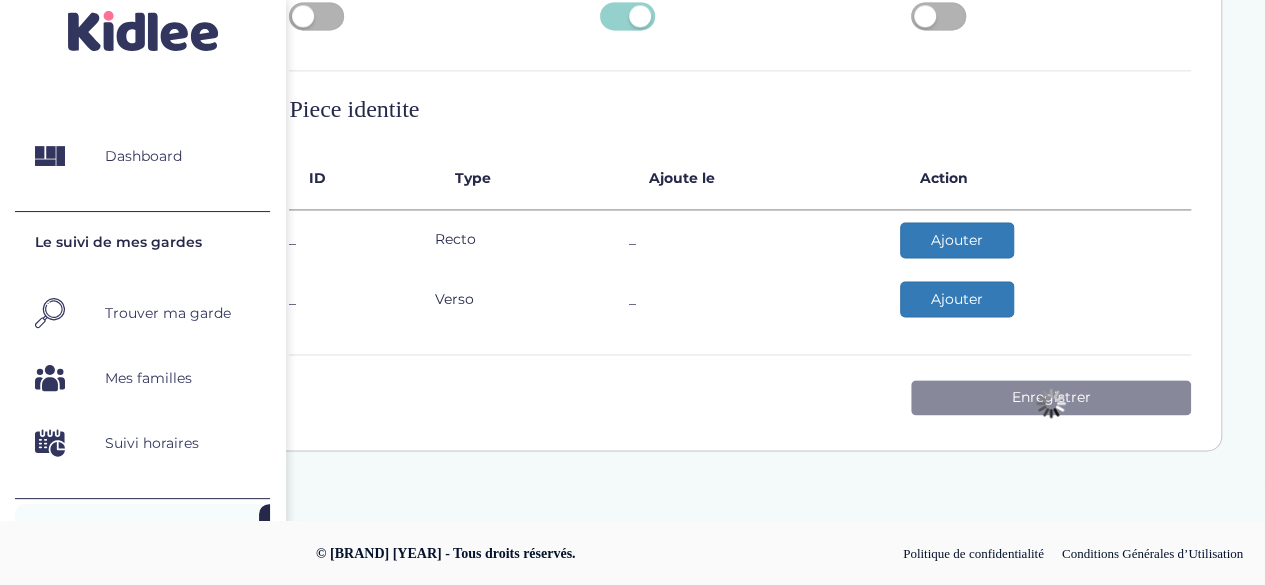 scroll, scrollTop: 0, scrollLeft: 0, axis: both 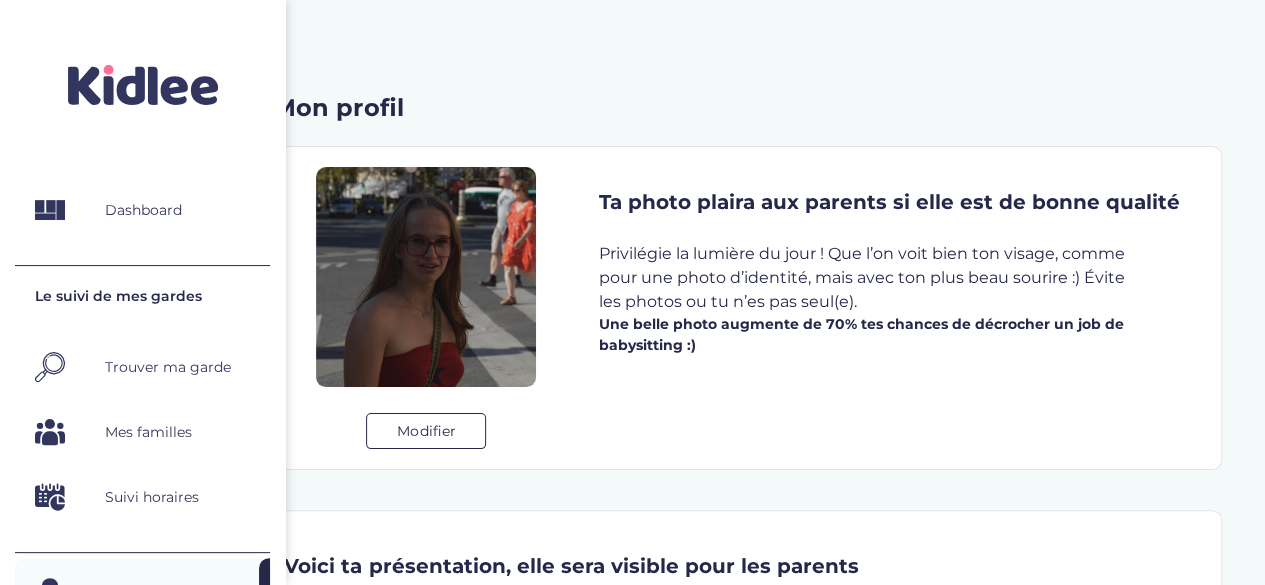 click on "Modifier
Enregistrer
Ta photo plaira aux parents si elle est de bonne qualité
Privilégie la lumière du jour ! Que l’on voit bien ton visage,
comme pour une photo d’identité, mais avec ton plus beau sourire :)
Évite les photos ou tu n’es pas seul(e).
Une belle photo augmente de 70% tes chances de décrocher un job de babysitting :)
Voici ta présentation, elle sera visible pour les parents
Annuler
Enregistrer" at bounding box center (740, 667) 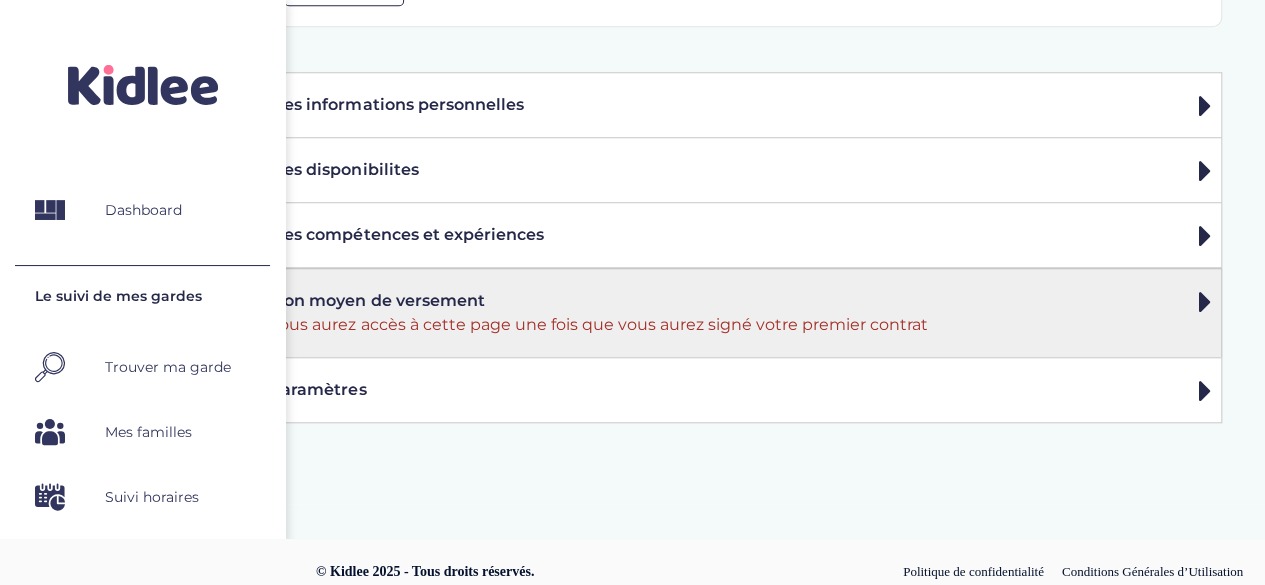 scroll, scrollTop: 719, scrollLeft: 0, axis: vertical 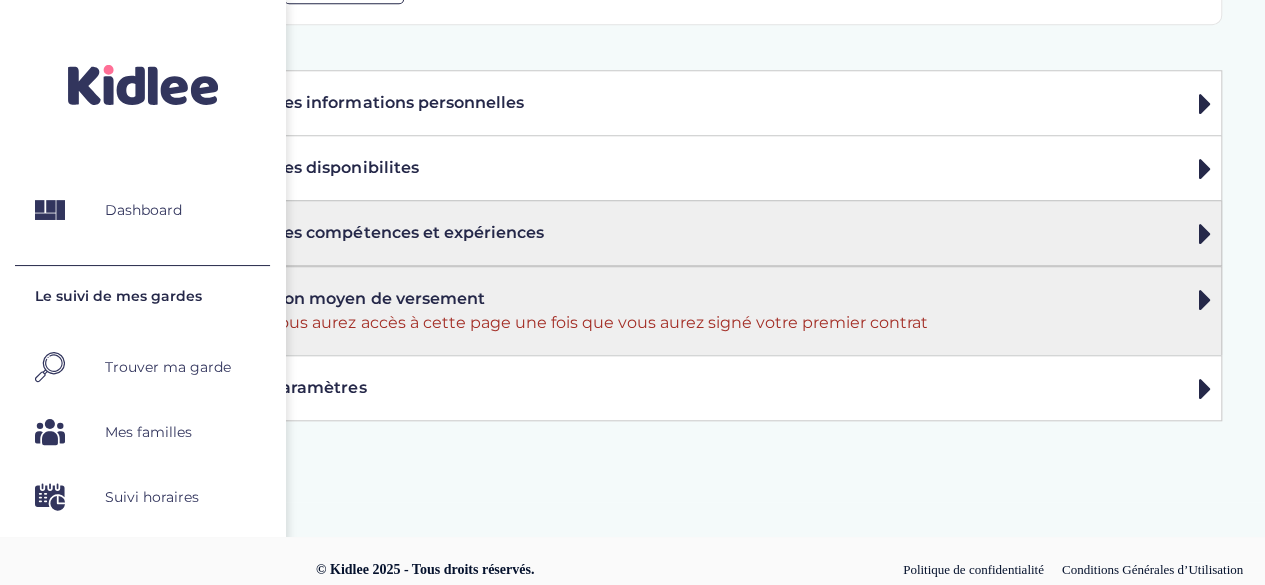 click on "Mes compétences et expériences" at bounding box center (740, 233) 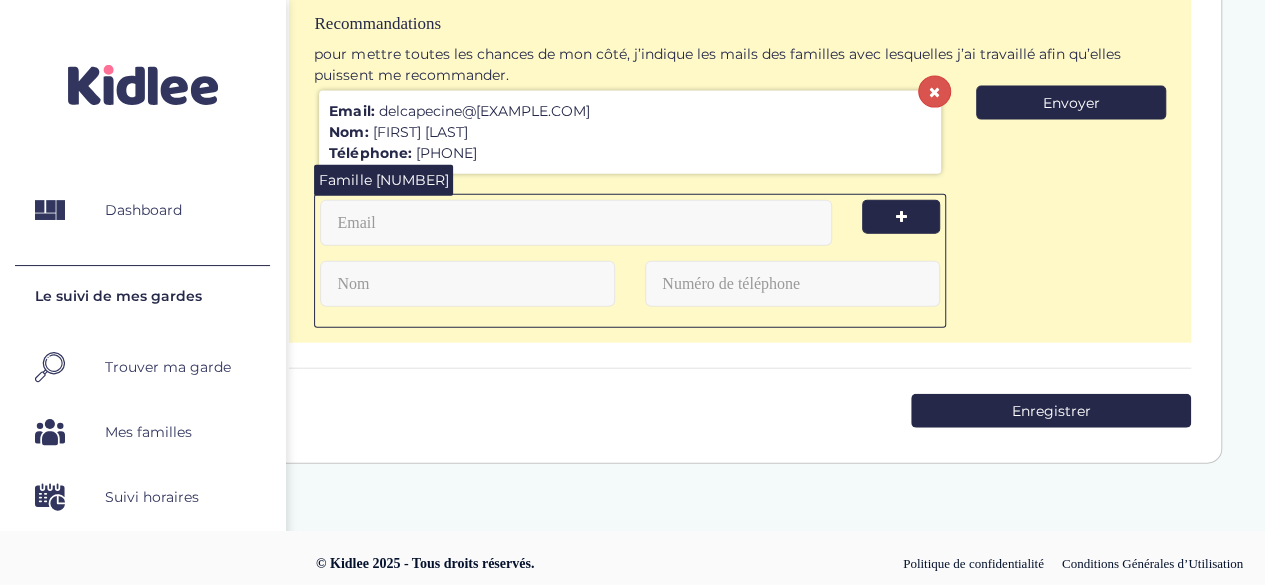 scroll, scrollTop: 2234, scrollLeft: 0, axis: vertical 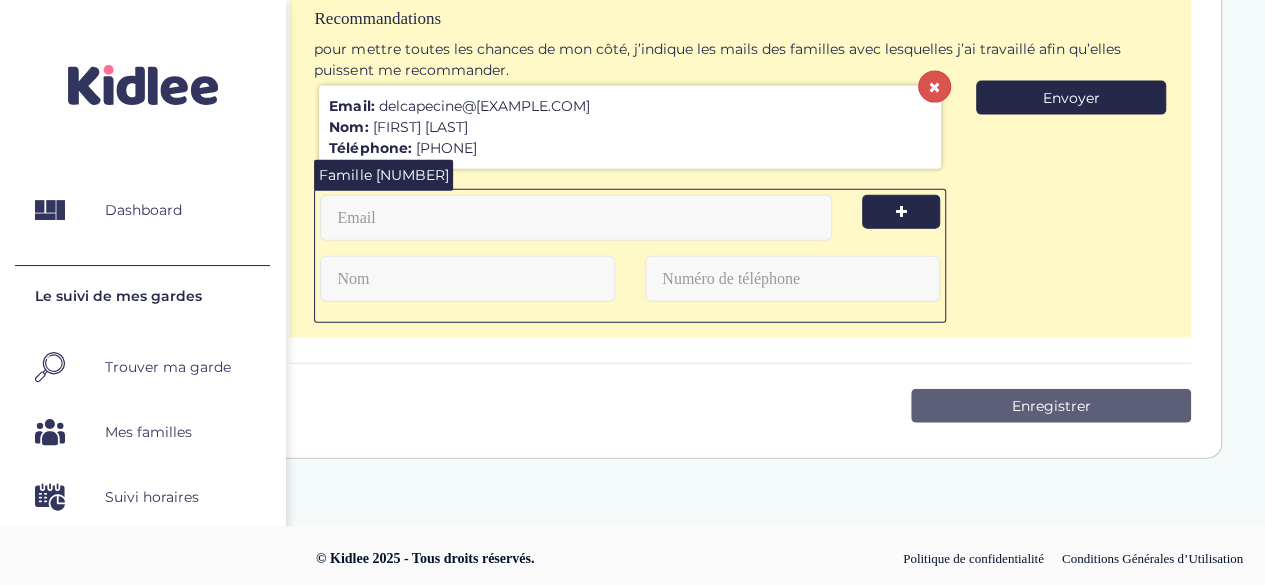 click on "Enregistrer" at bounding box center [1051, 406] 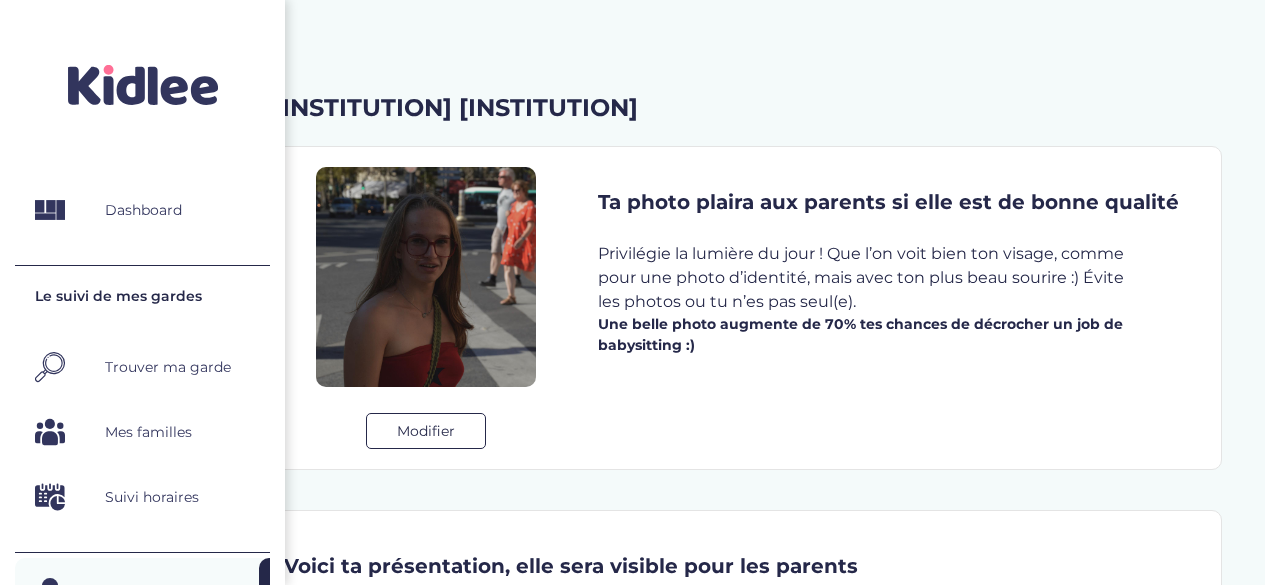 scroll, scrollTop: 830, scrollLeft: 0, axis: vertical 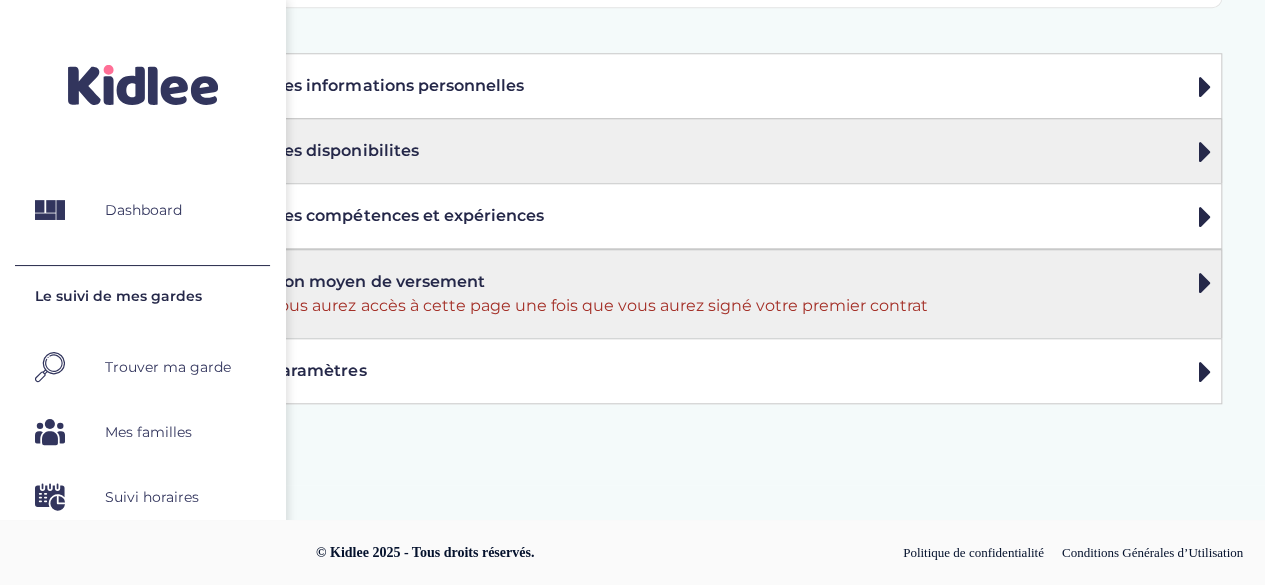 click on "Mes disponibilites" at bounding box center [740, 150] 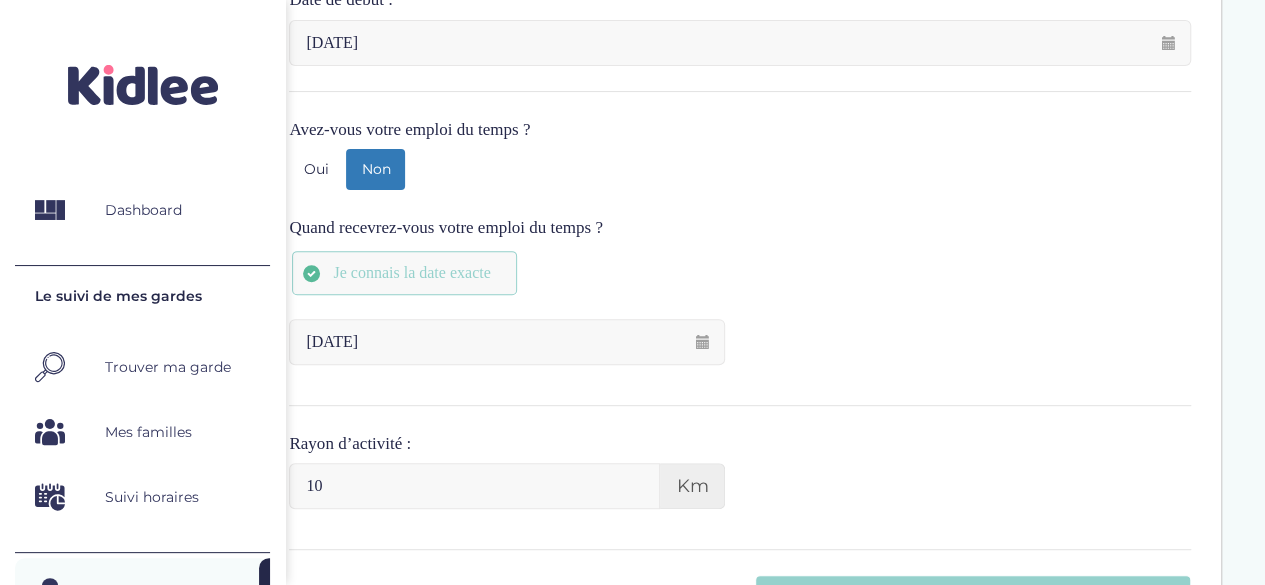 scroll, scrollTop: 0, scrollLeft: 0, axis: both 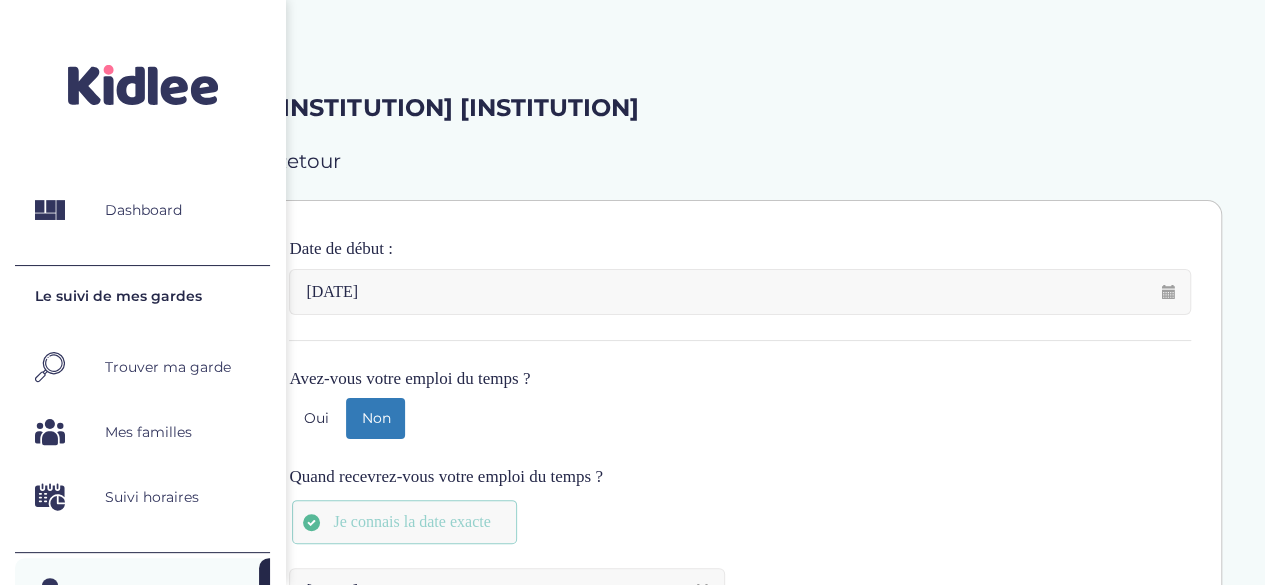 click on "Retour" at bounding box center (740, 161) 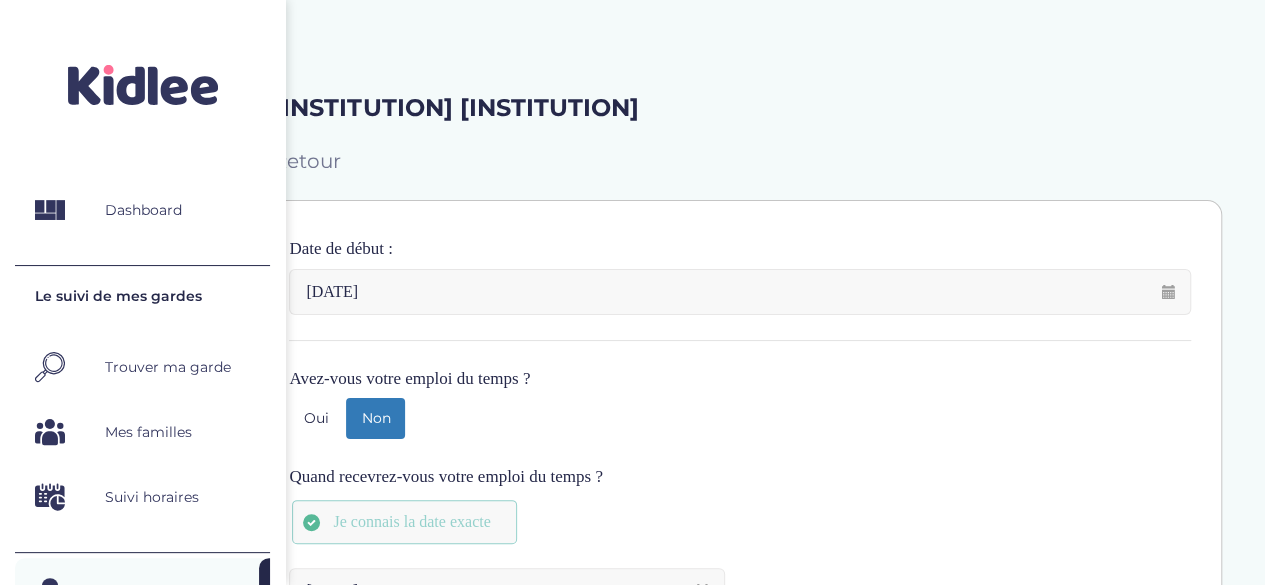 click on "Retour" at bounding box center [307, 161] 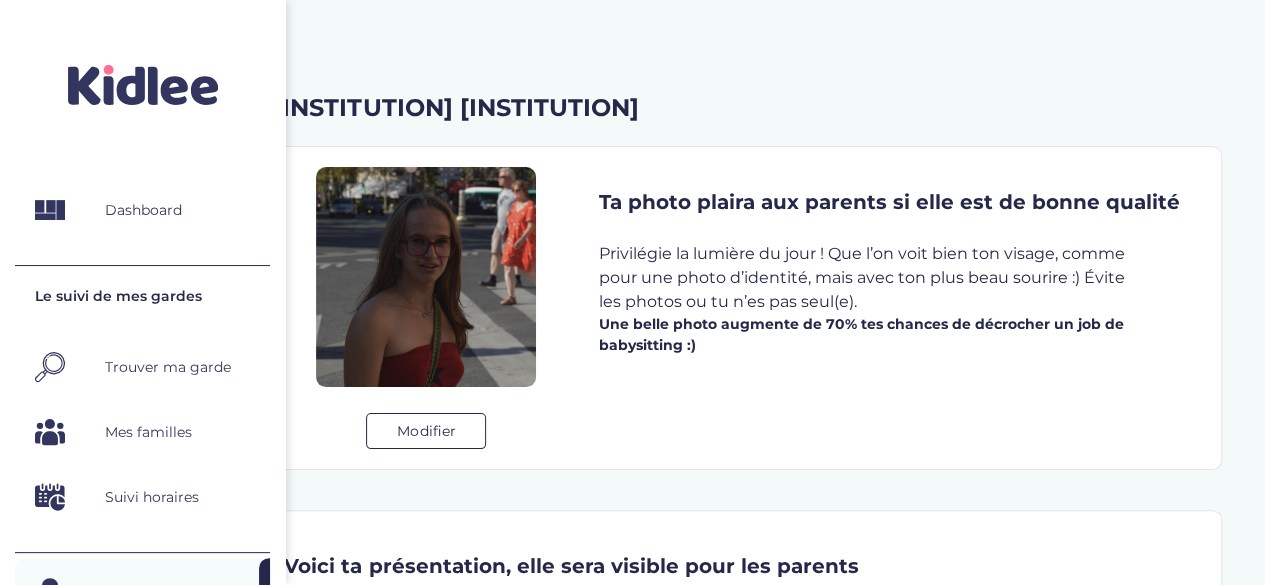 click on "Le suivi de mes gardes Trouver ma garde Mes familles Suivi horaires" at bounding box center (142, 408) 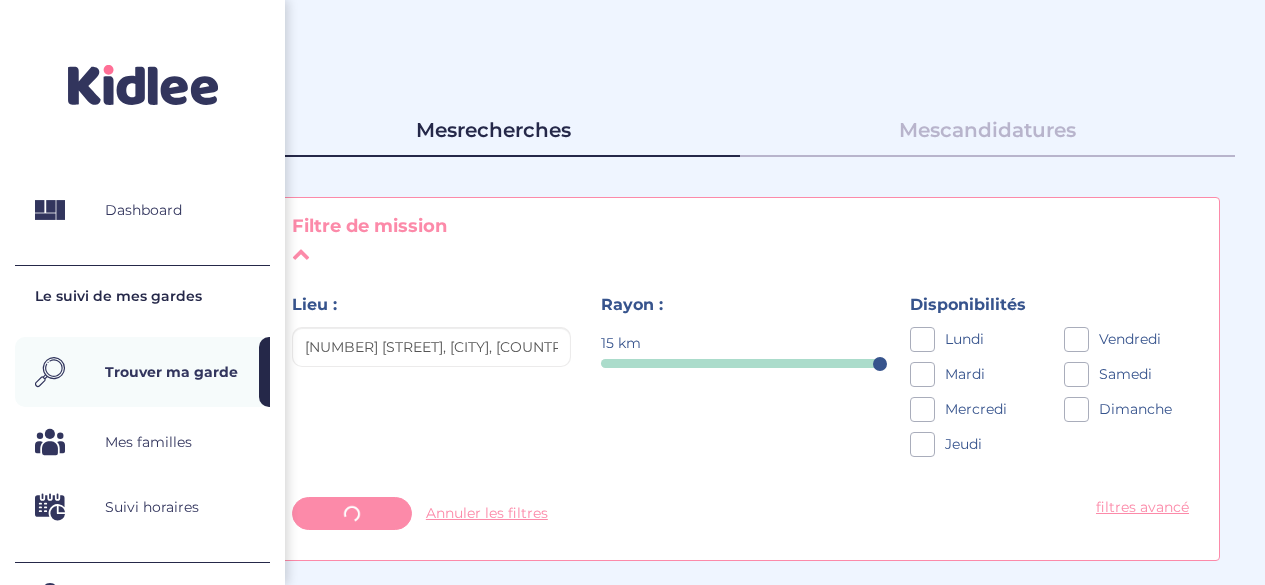 scroll, scrollTop: 0, scrollLeft: 0, axis: both 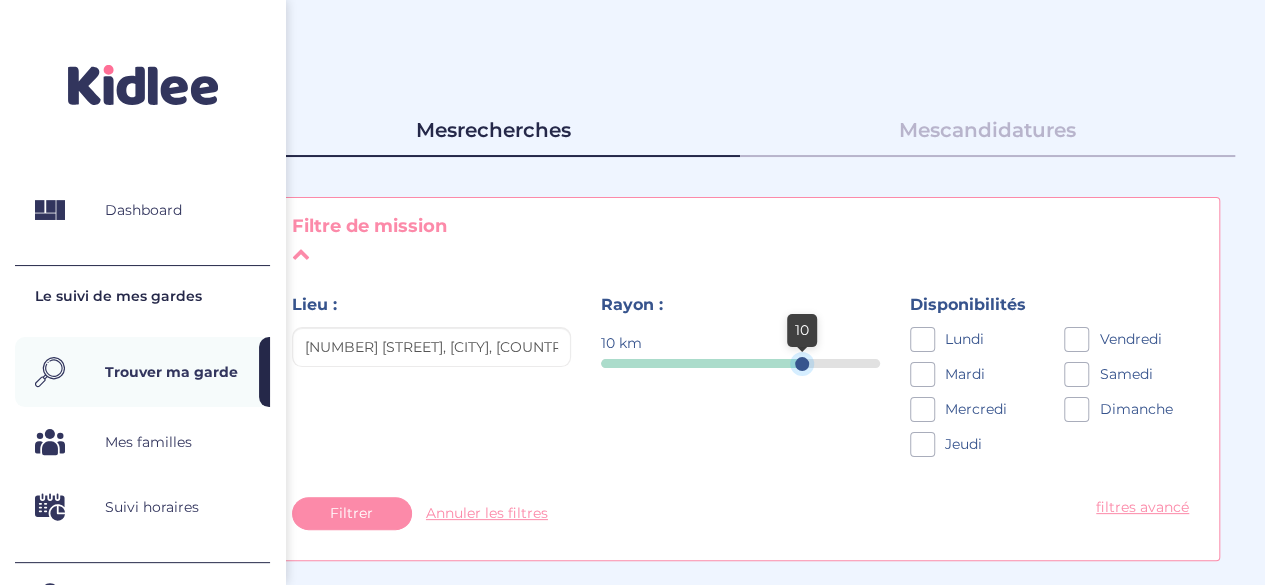 drag, startPoint x: 894, startPoint y: 339, endPoint x: 821, endPoint y: 347, distance: 73.43705 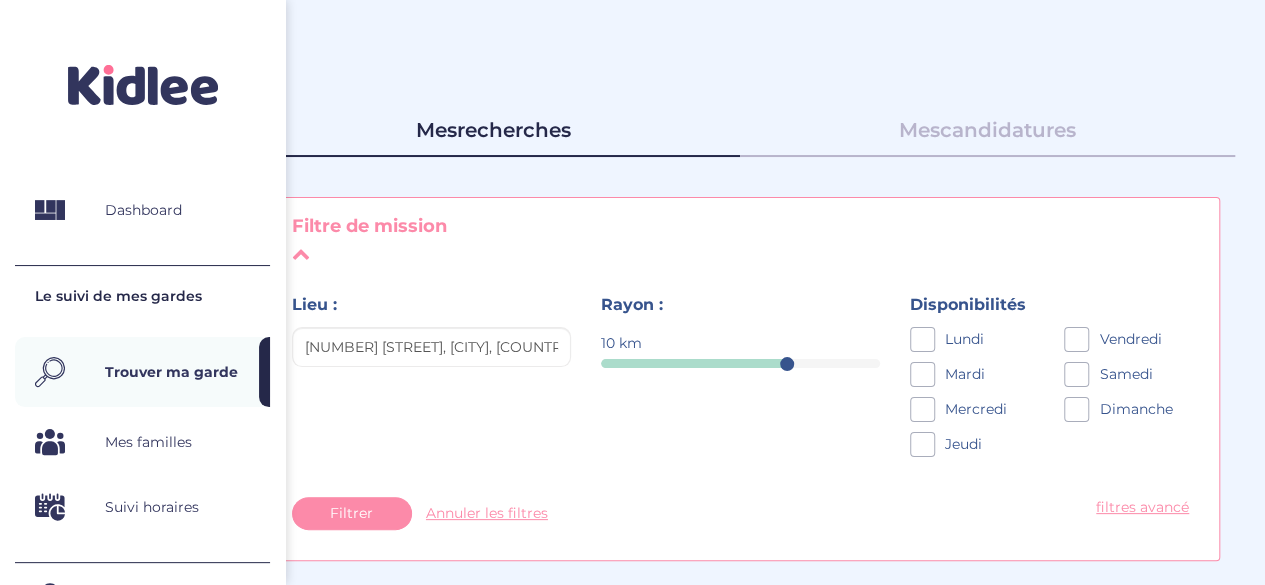 click at bounding box center (922, 339) 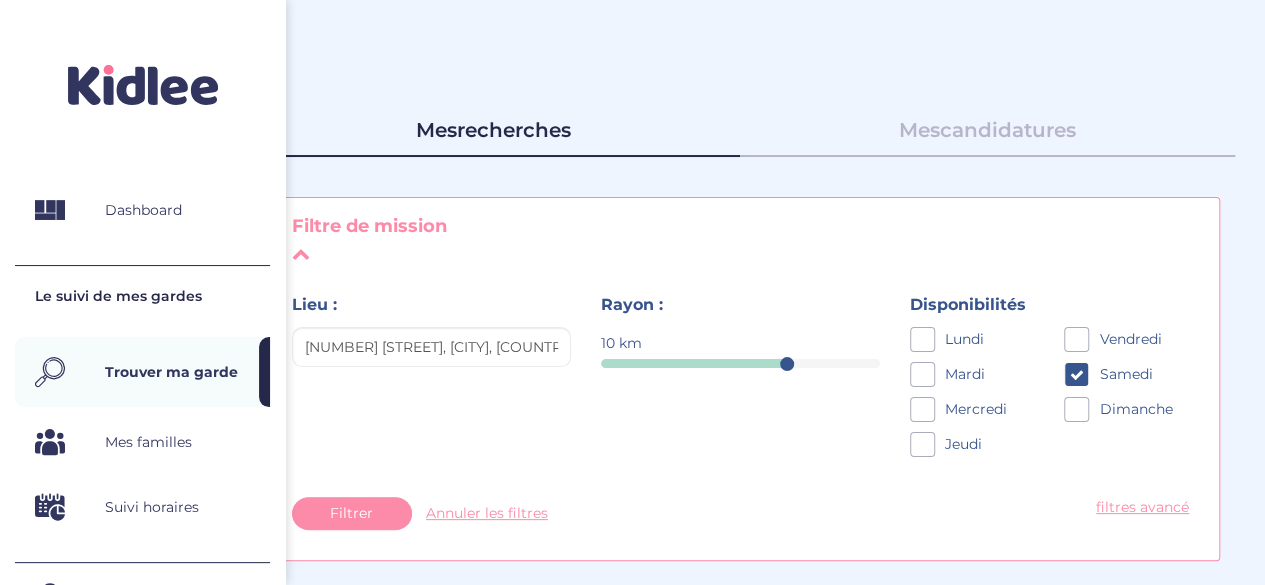 click on "Vendredi   Samedi   Dimanche" at bounding box center (1126, 379) 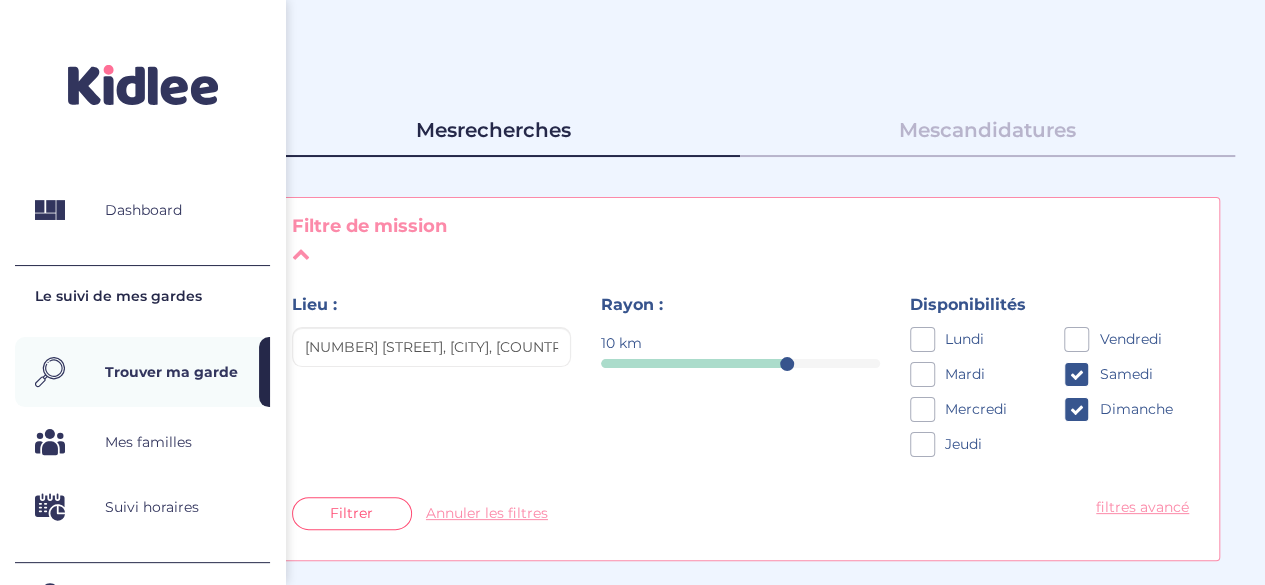click on "Filtrer" at bounding box center (352, 513) 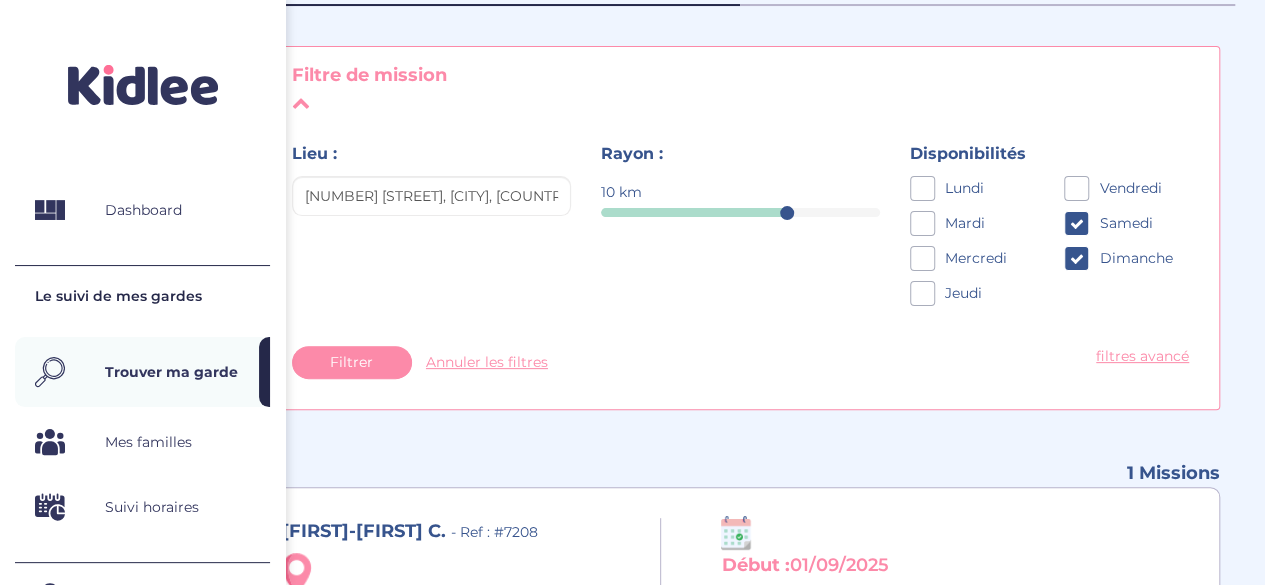 scroll, scrollTop: 0, scrollLeft: 0, axis: both 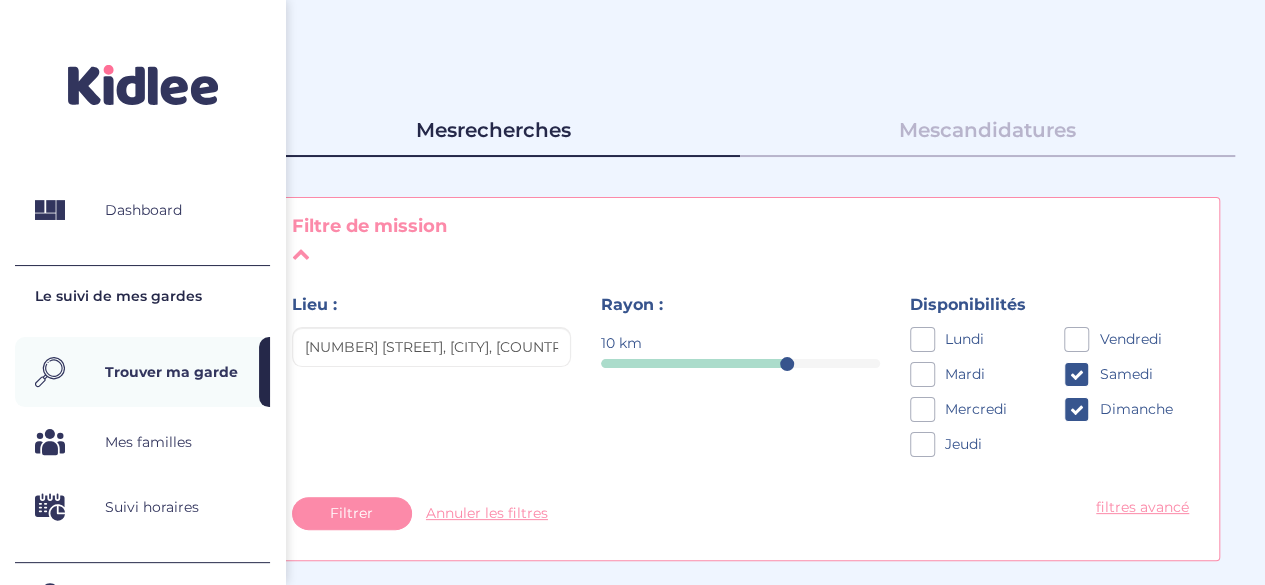 click on "Mes" at bounding box center [919, 130] 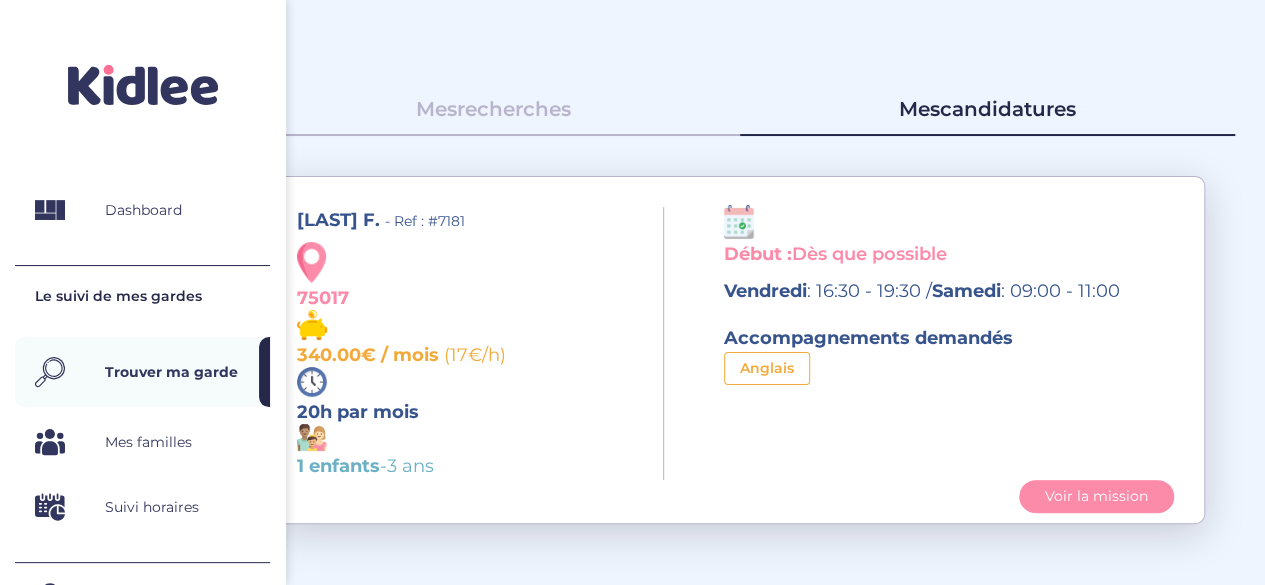 scroll, scrollTop: 22, scrollLeft: 0, axis: vertical 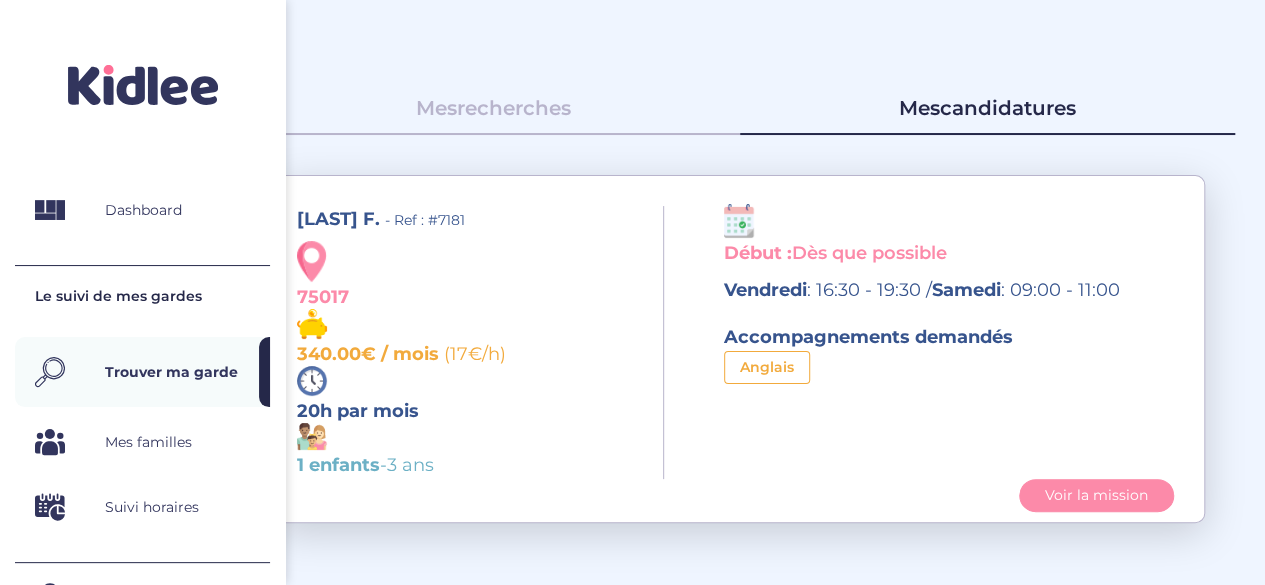 click on "[LAST]
F.
- Ref : #7181
[ZIP]
340.00€ / mois
(17€/h)
20h par mois
1 enfants
-
3 ans" at bounding box center [473, 342] 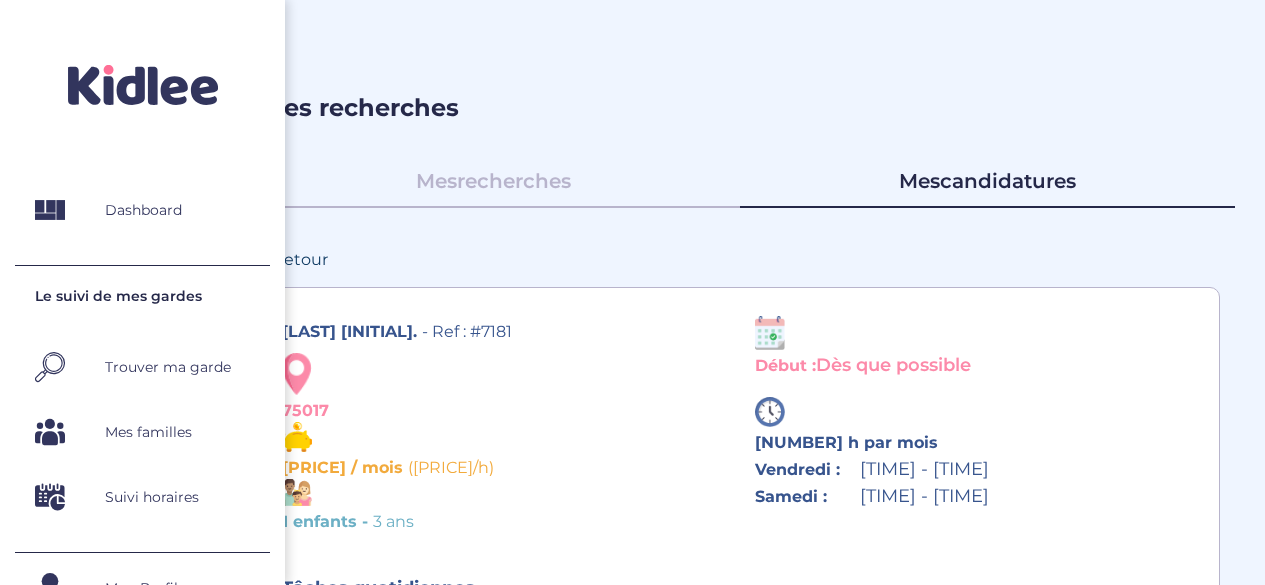 scroll, scrollTop: 623, scrollLeft: 0, axis: vertical 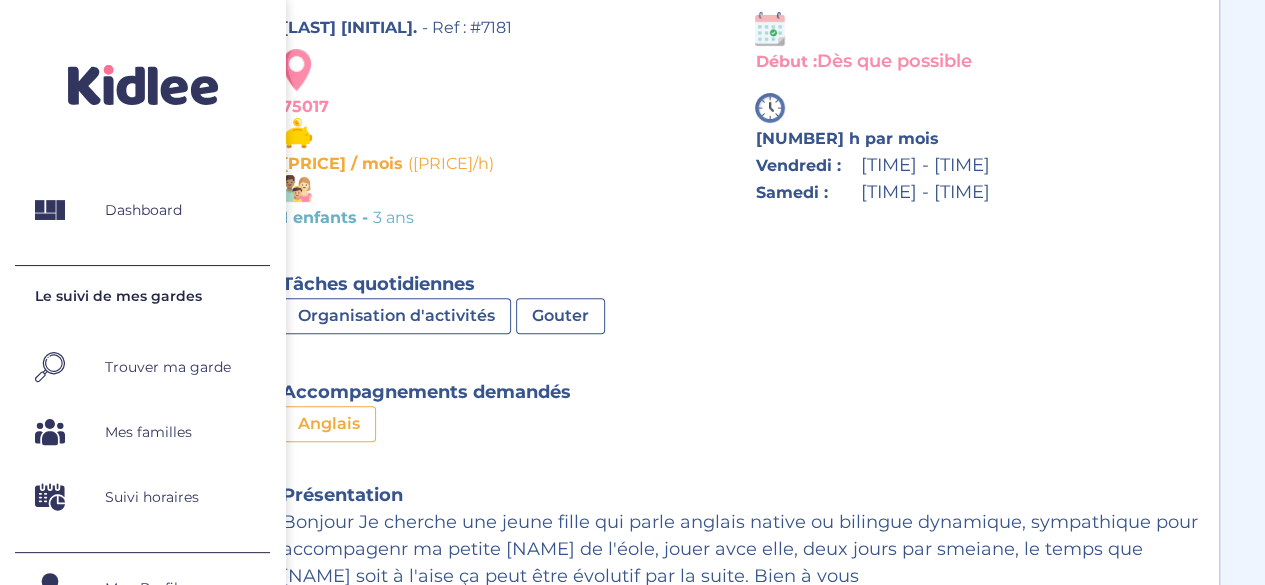 click on "Trouver ma garde" at bounding box center [168, 367] 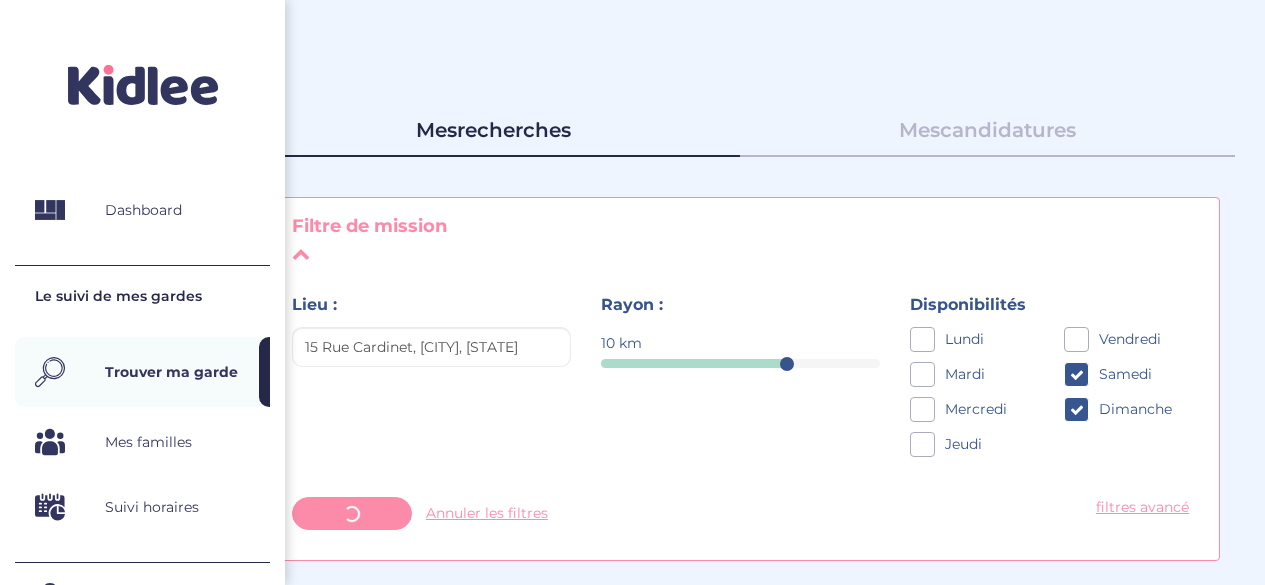 scroll, scrollTop: 0, scrollLeft: 0, axis: both 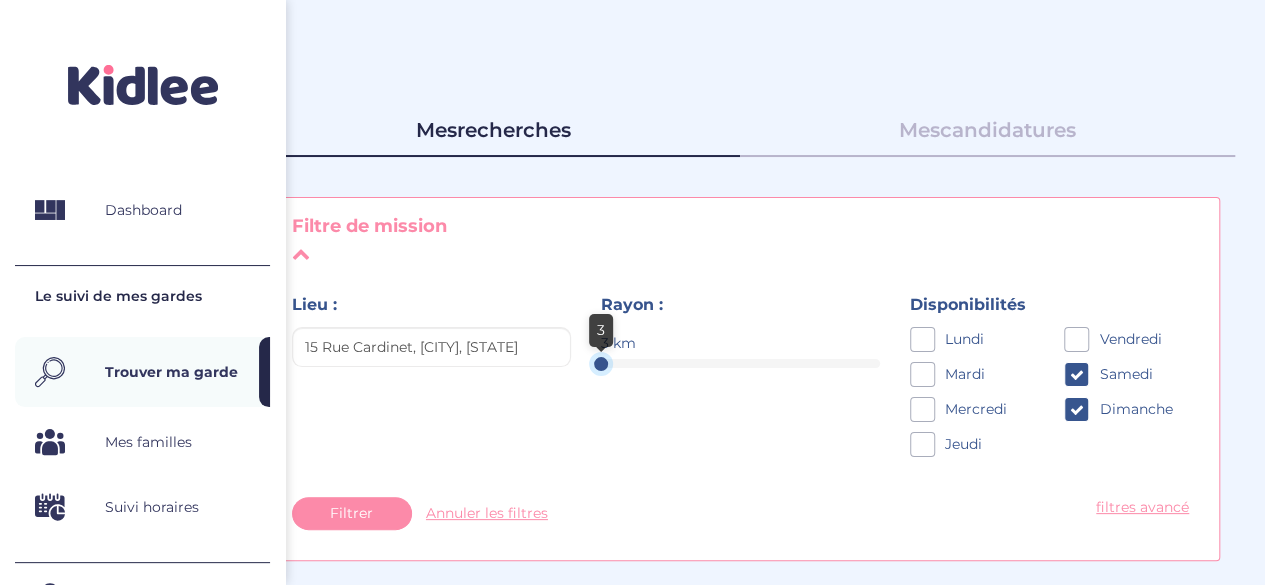drag, startPoint x: 806, startPoint y: 347, endPoint x: 621, endPoint y: 344, distance: 185.02432 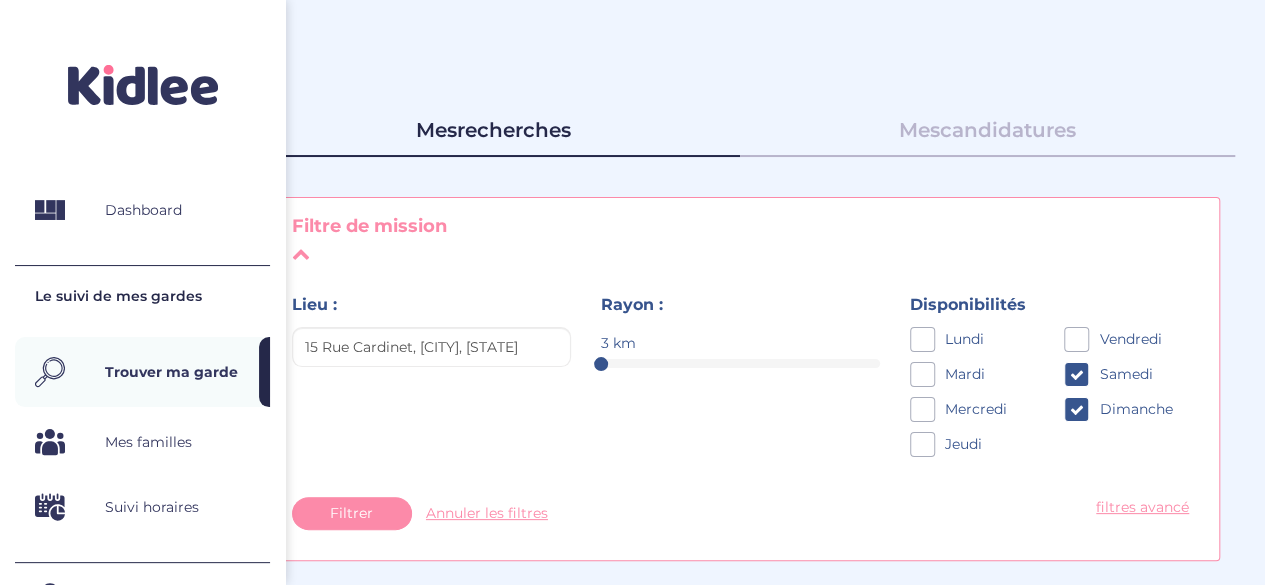 click at bounding box center [1076, 374] 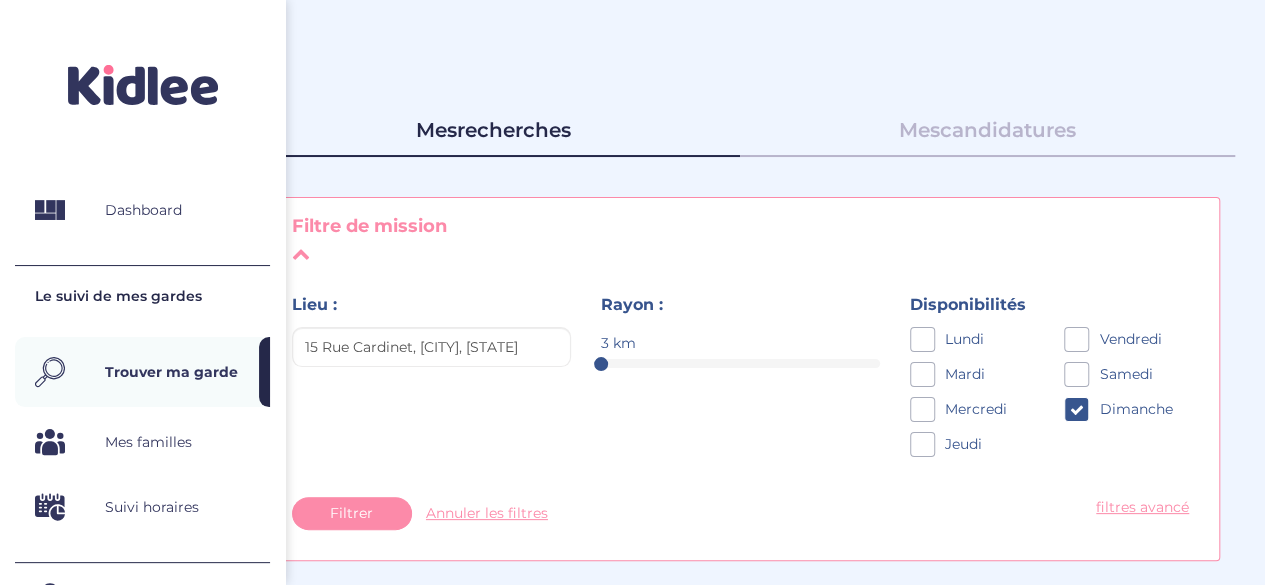 click on "Vendredi   Samedi   Dimanche" at bounding box center (1126, 379) 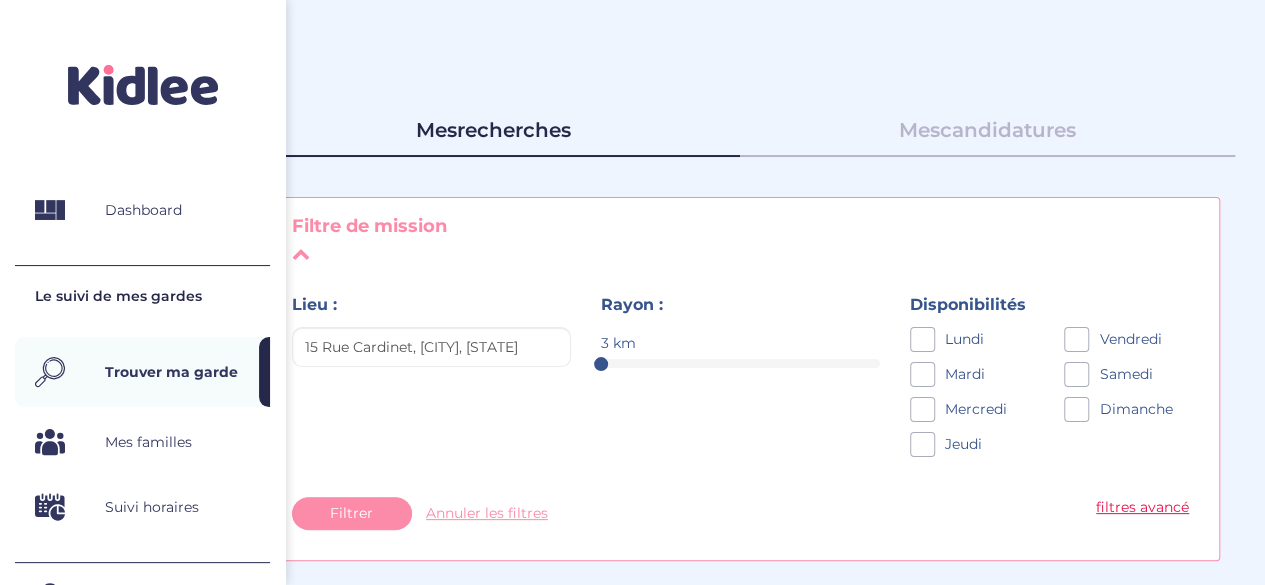 click on "filtres avancé" at bounding box center (1142, 507) 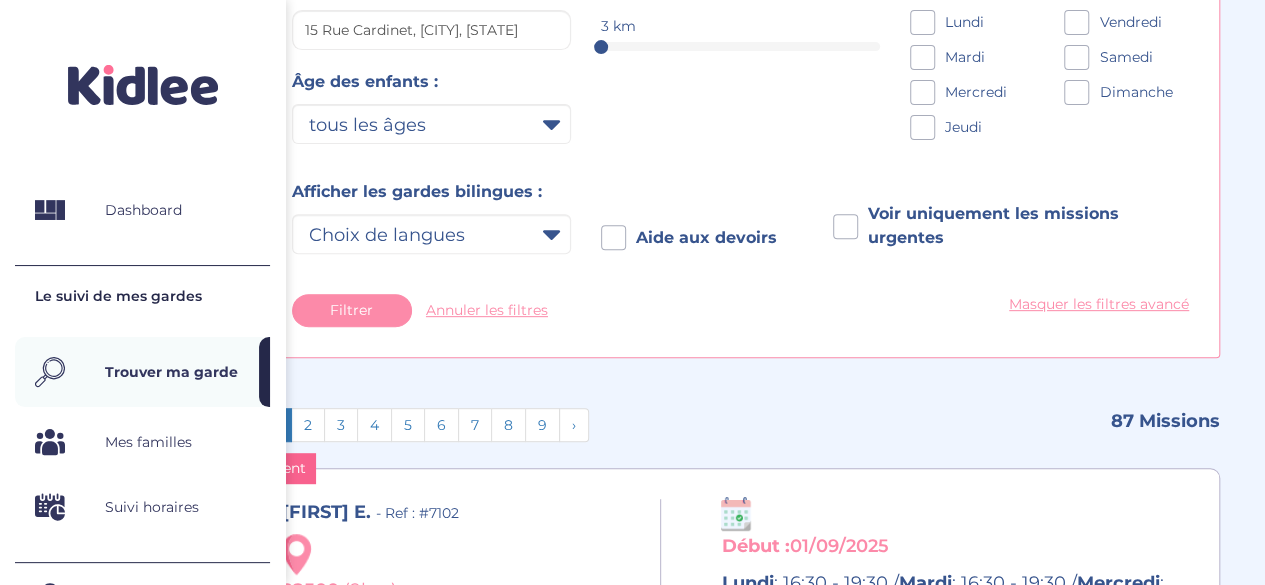 scroll, scrollTop: 331, scrollLeft: 0, axis: vertical 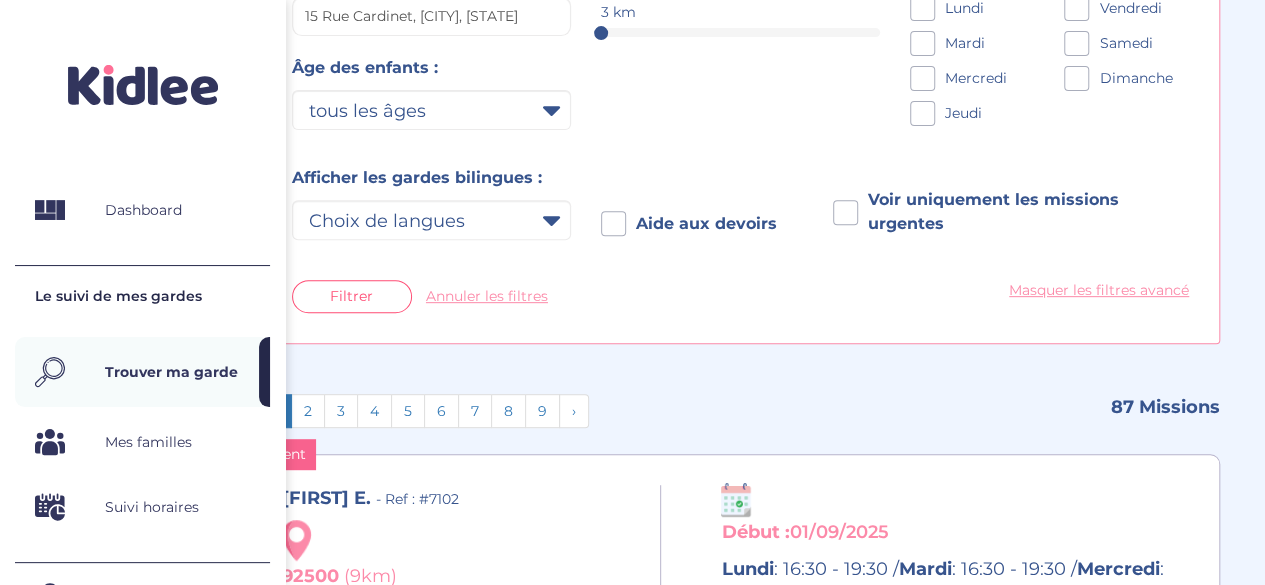 click on "Filtrer" at bounding box center [351, 296] 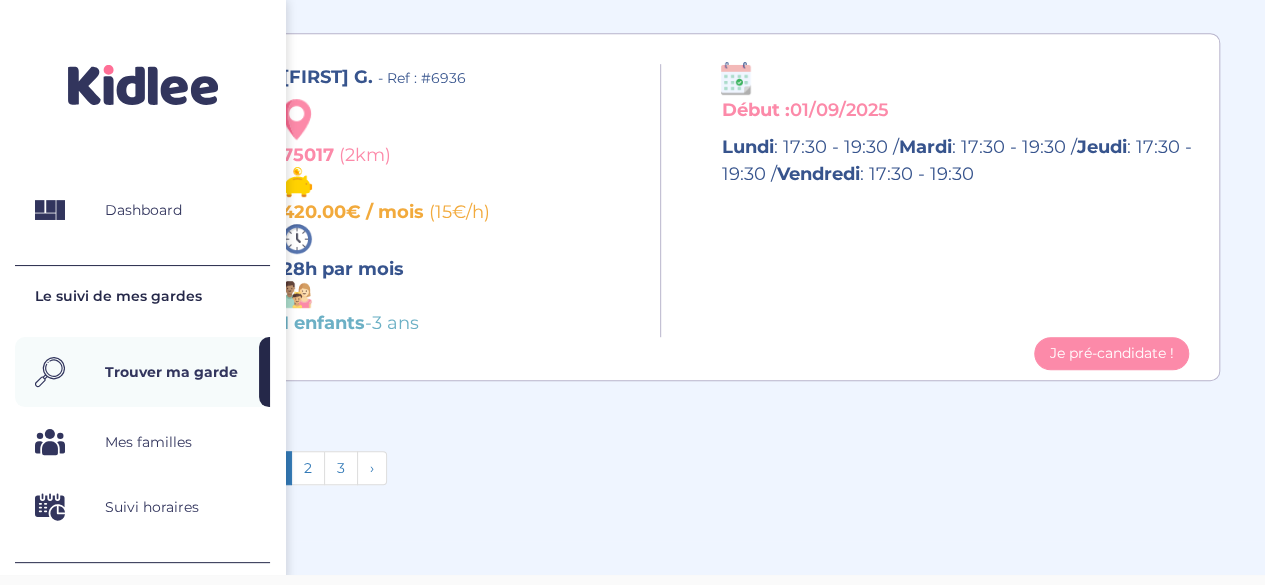 scroll, scrollTop: 4377, scrollLeft: 0, axis: vertical 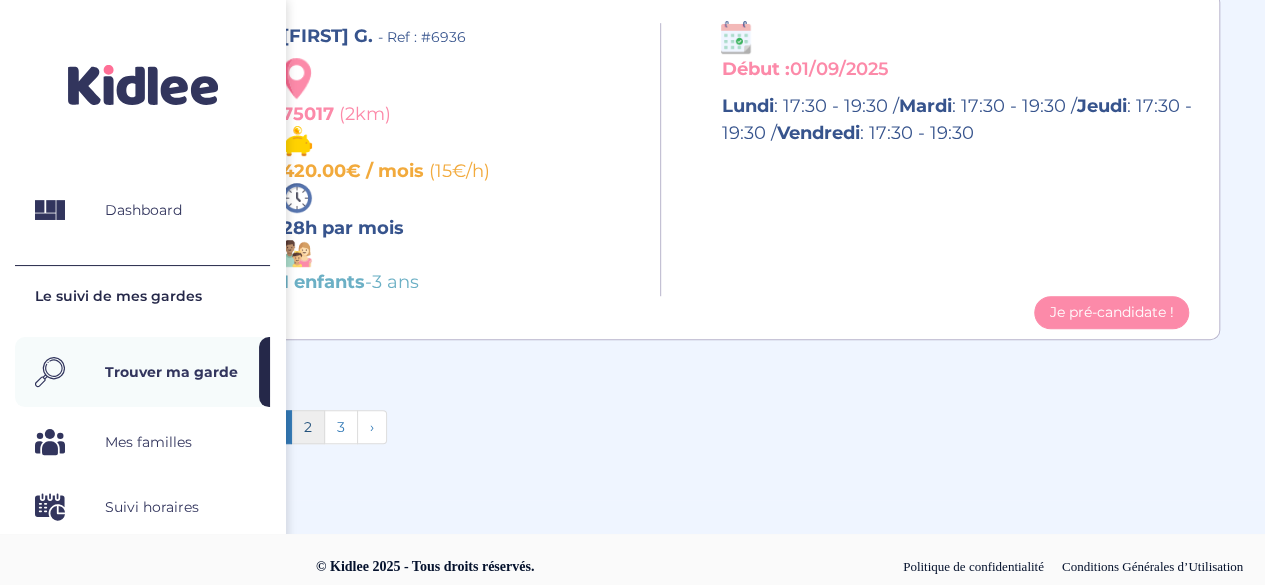 click on "2" at bounding box center (276, 427) 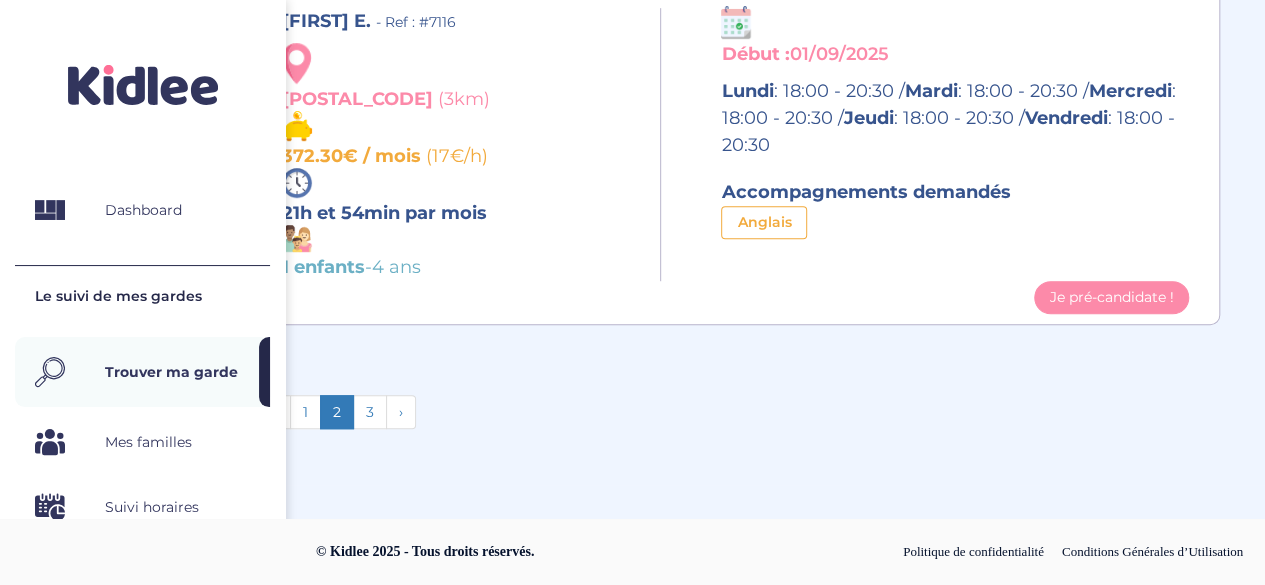 scroll, scrollTop: 4506, scrollLeft: 0, axis: vertical 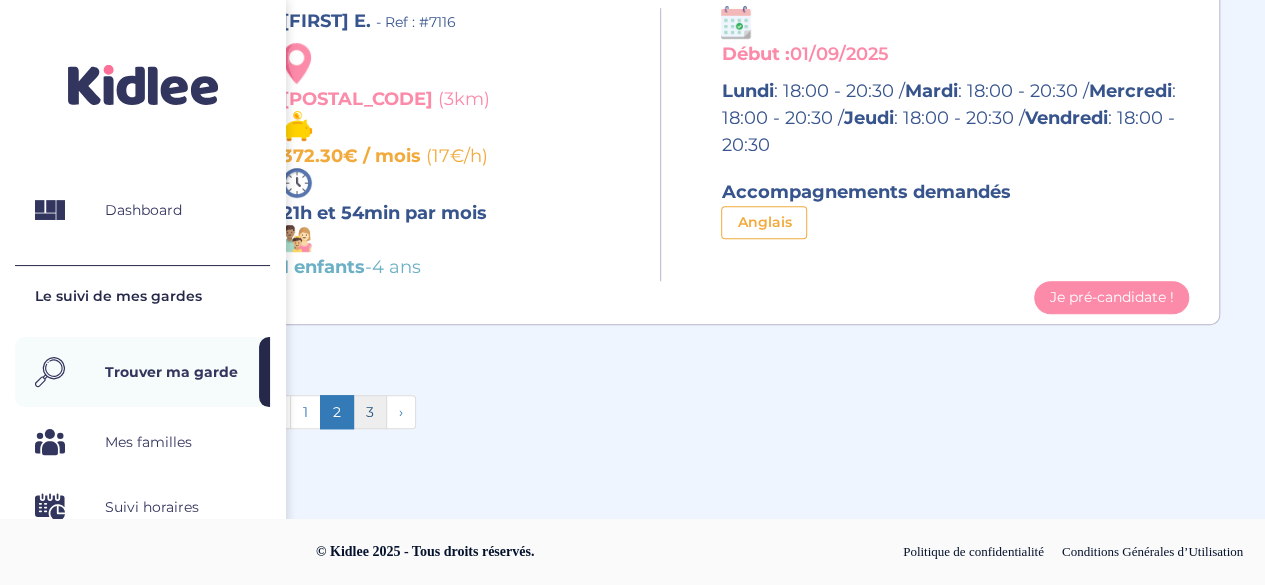 click on "3" at bounding box center (276, 412) 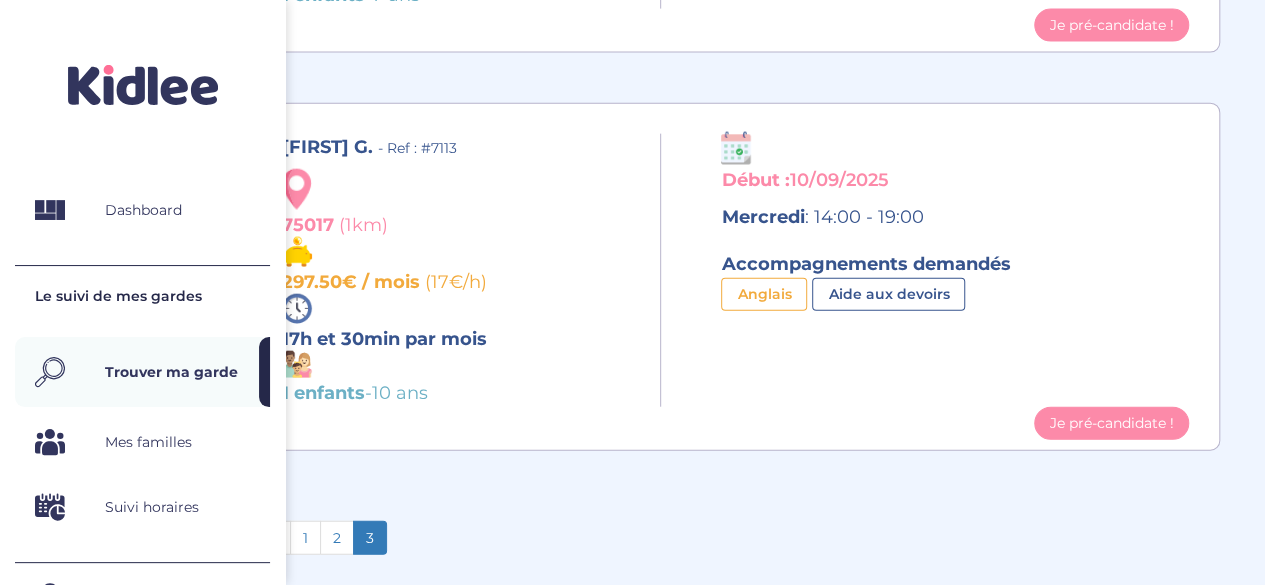 scroll, scrollTop: 2276, scrollLeft: 0, axis: vertical 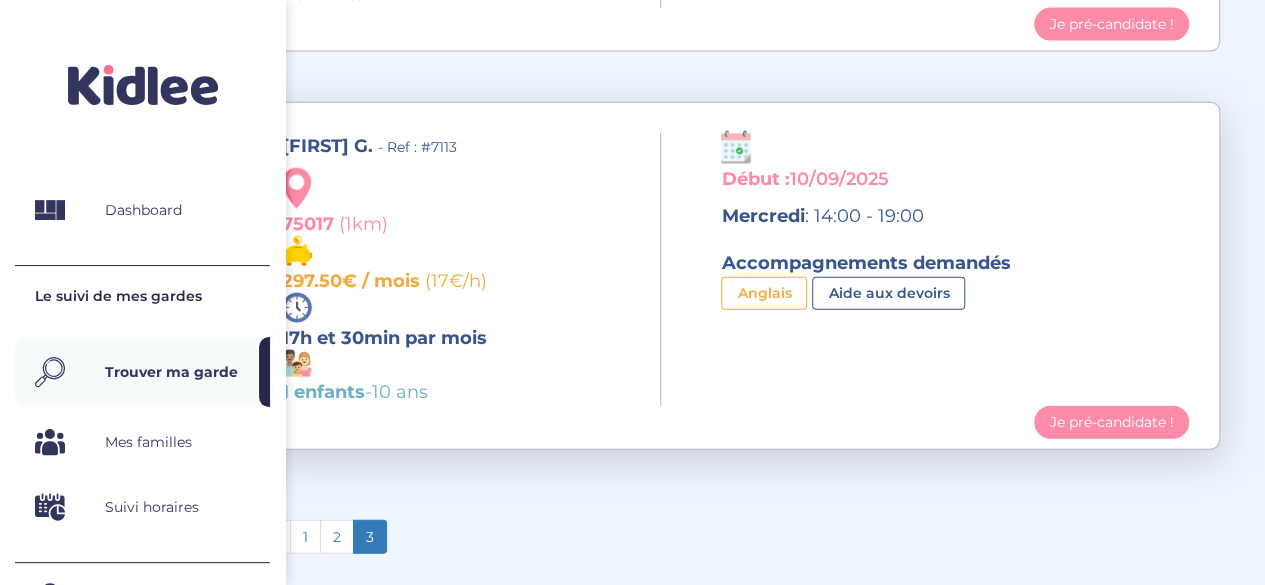 click on "297.50€ / mois
(17€/h)" at bounding box center (464, 266) 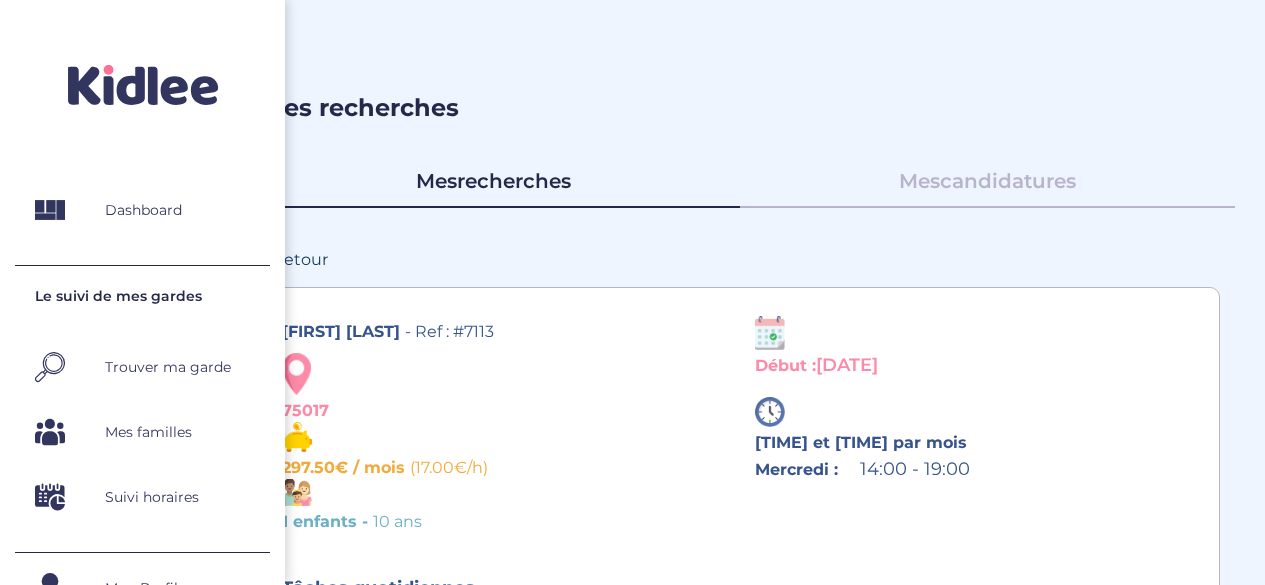 scroll, scrollTop: 554, scrollLeft: 0, axis: vertical 